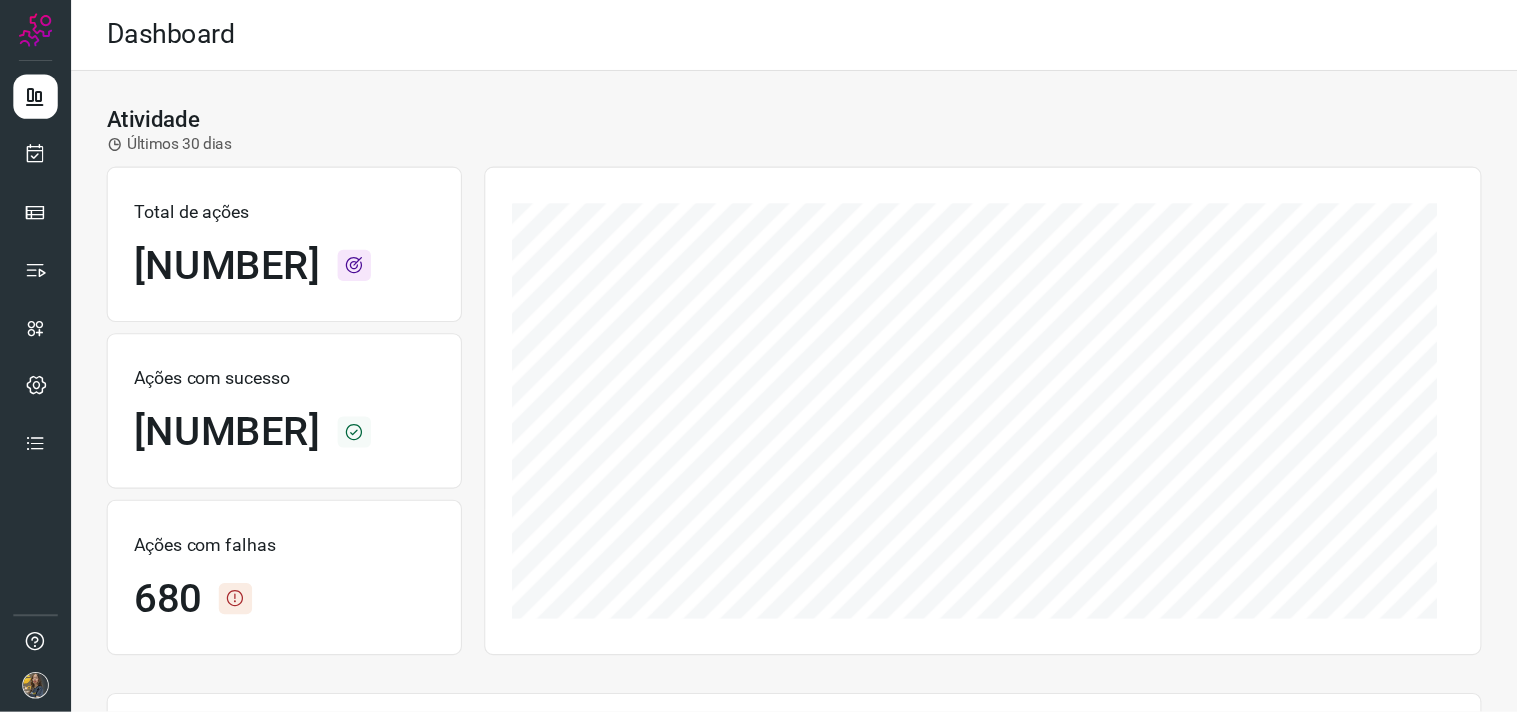 scroll, scrollTop: 0, scrollLeft: 0, axis: both 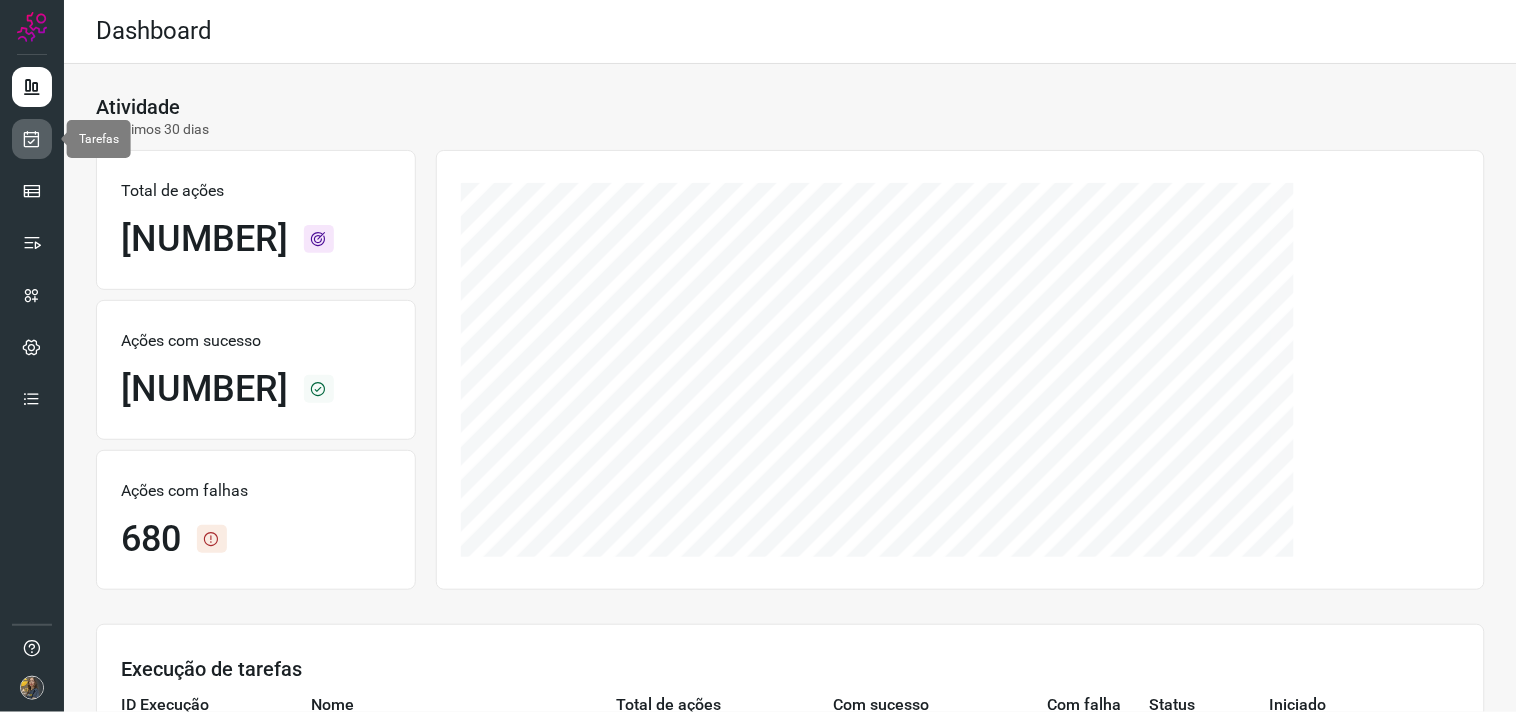 click at bounding box center (32, 139) 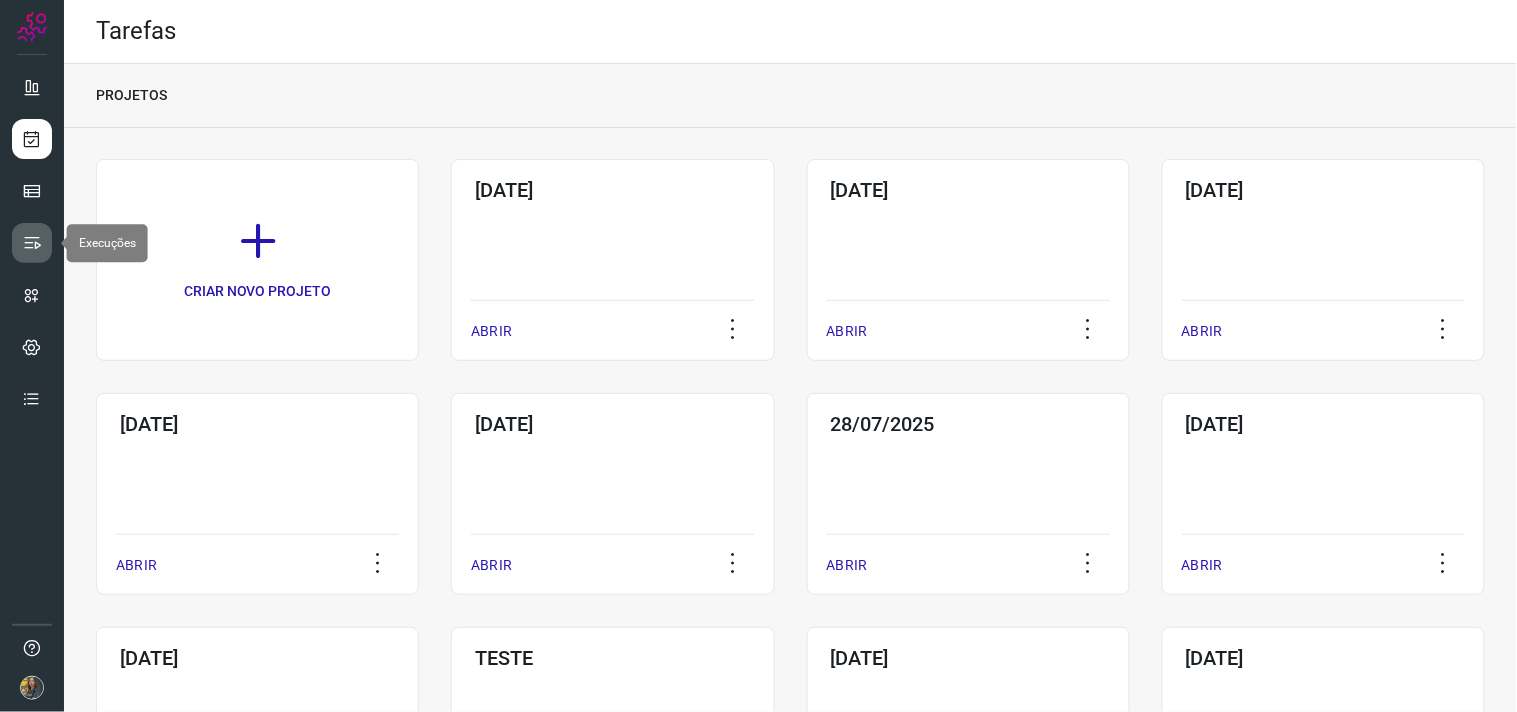 click 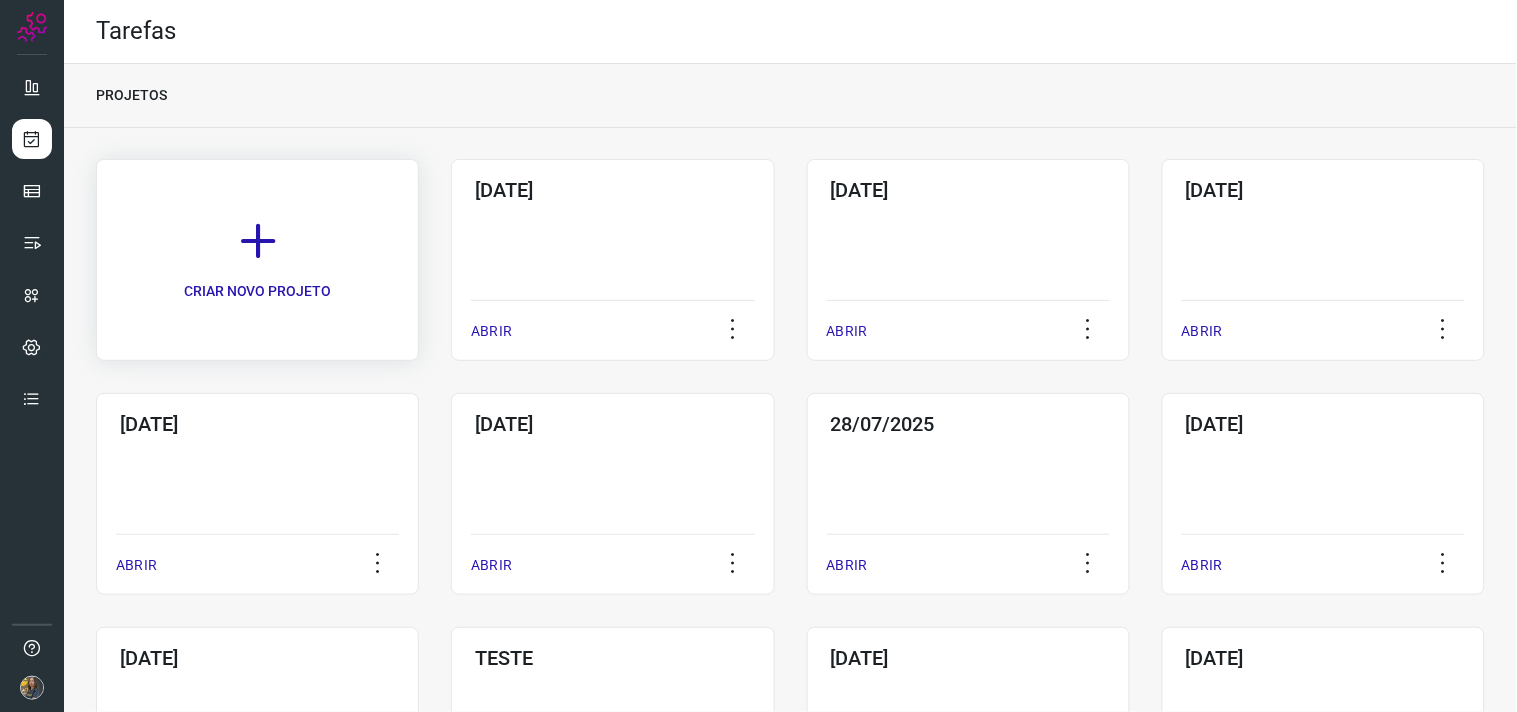 click on "CRIAR NOVO PROJETO" at bounding box center (257, 260) 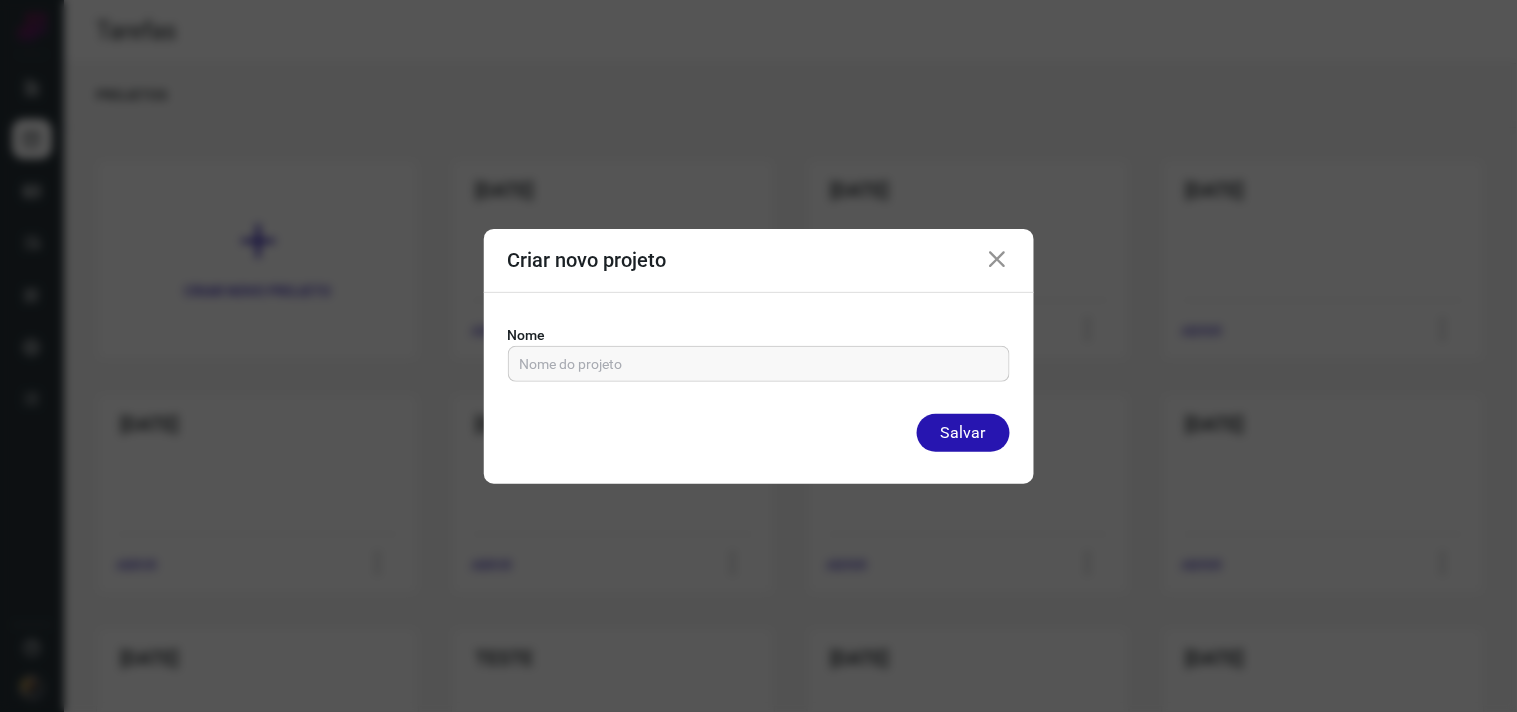 click on "Criar novo projeto" at bounding box center (759, 261) 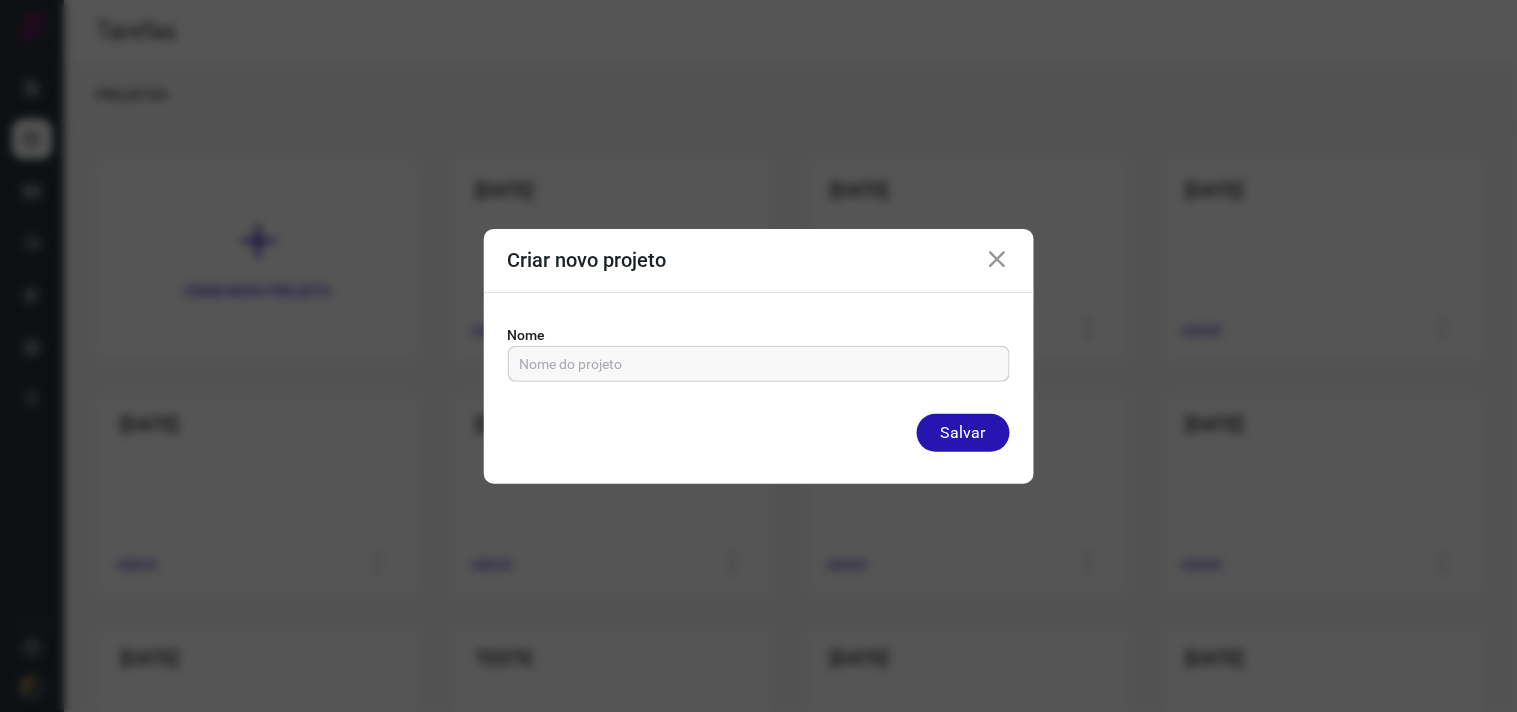 click at bounding box center [759, 364] 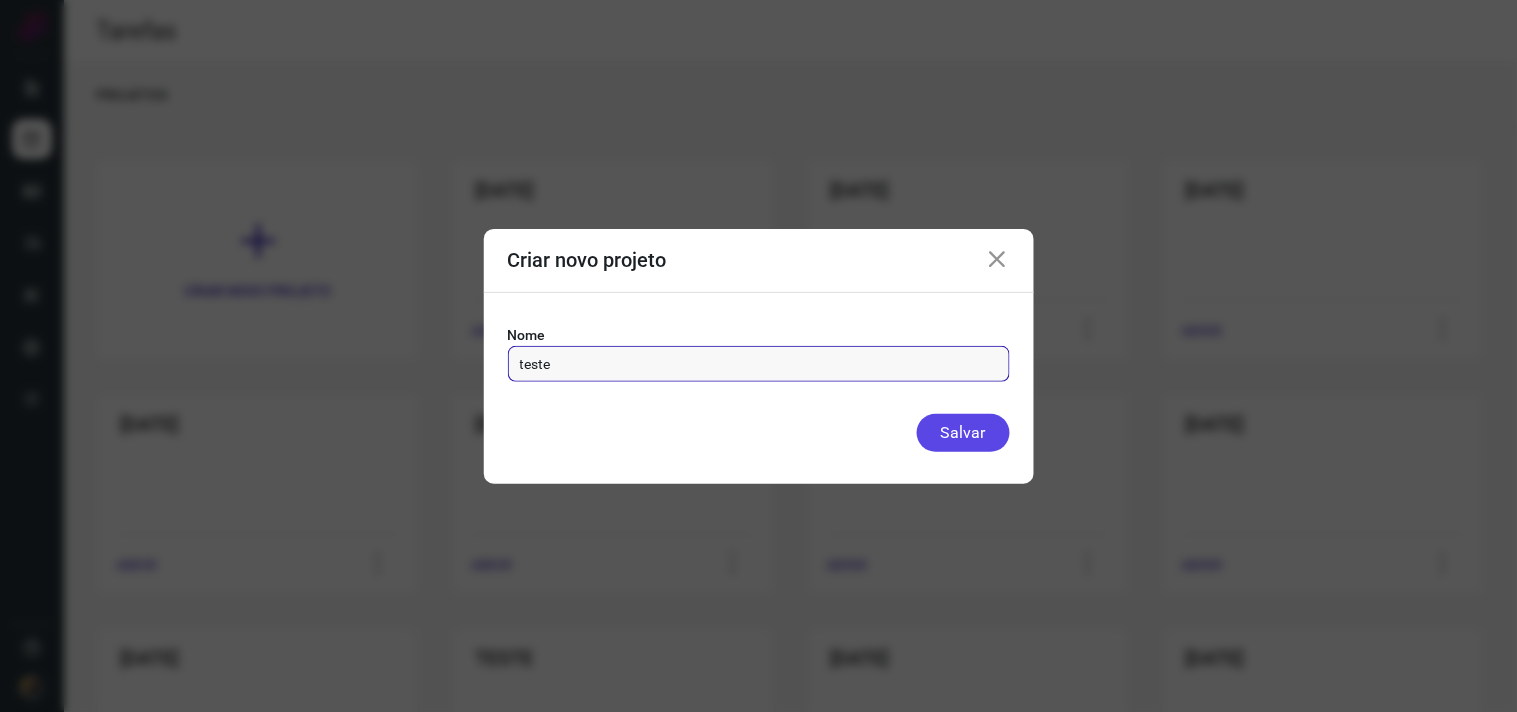 type on "teste" 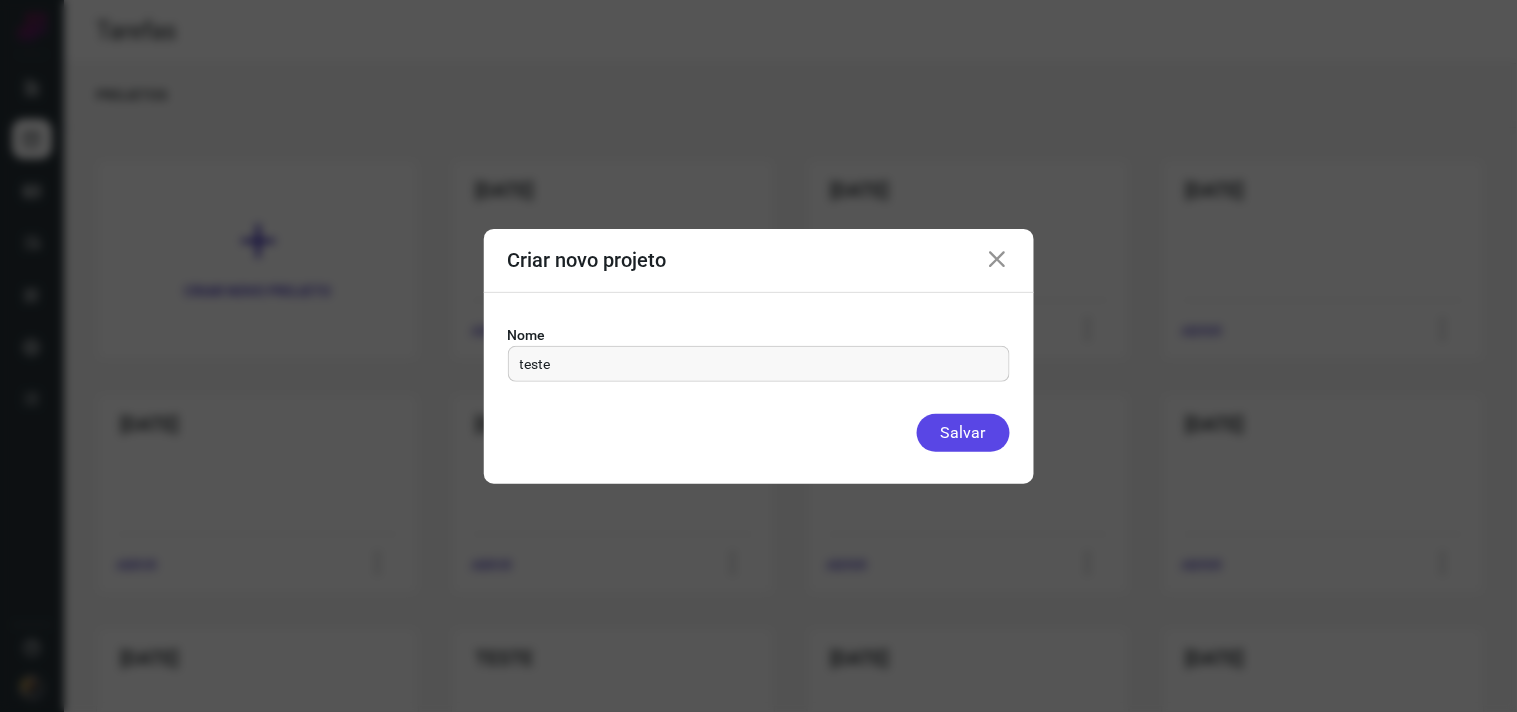 click on "Salvar" at bounding box center (963, 433) 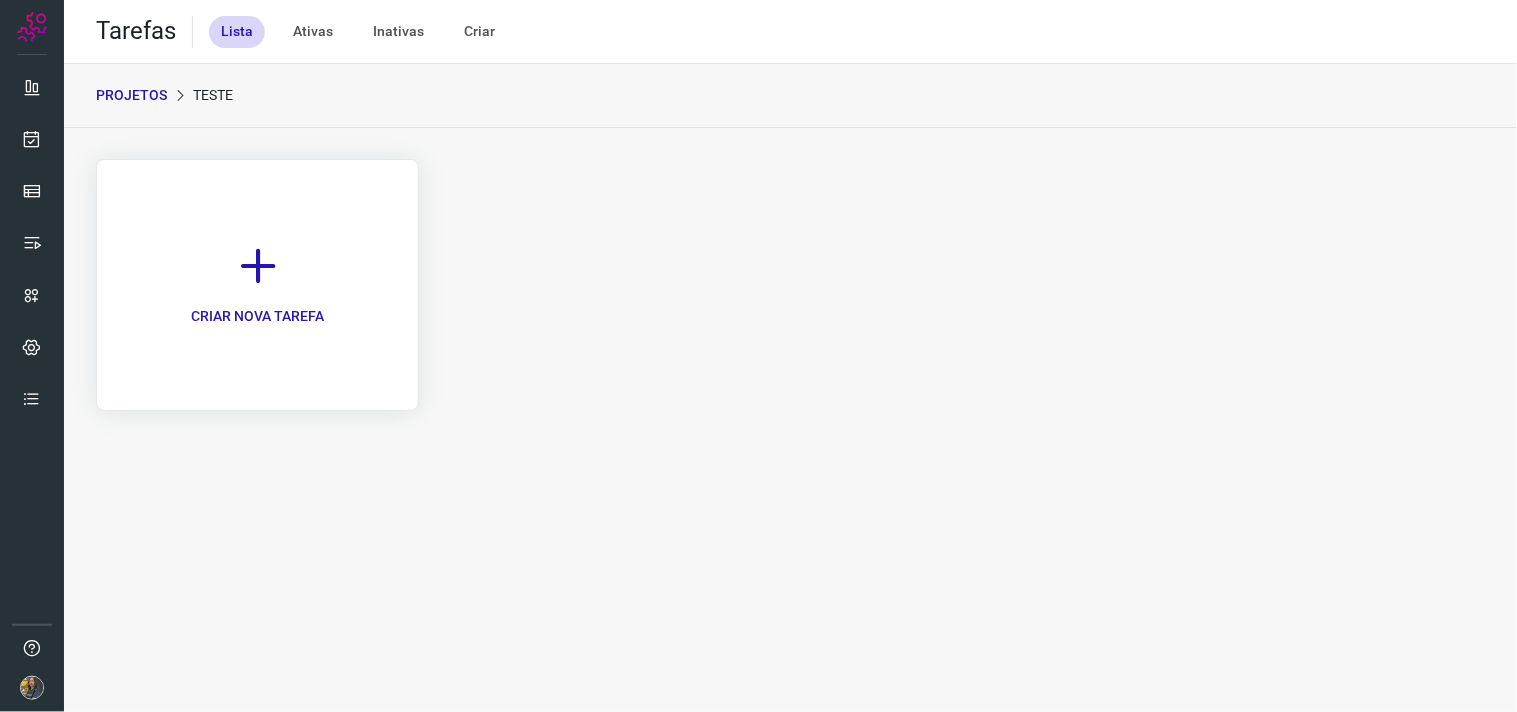 click on "CRIAR NOVA TAREFA" at bounding box center (257, 285) 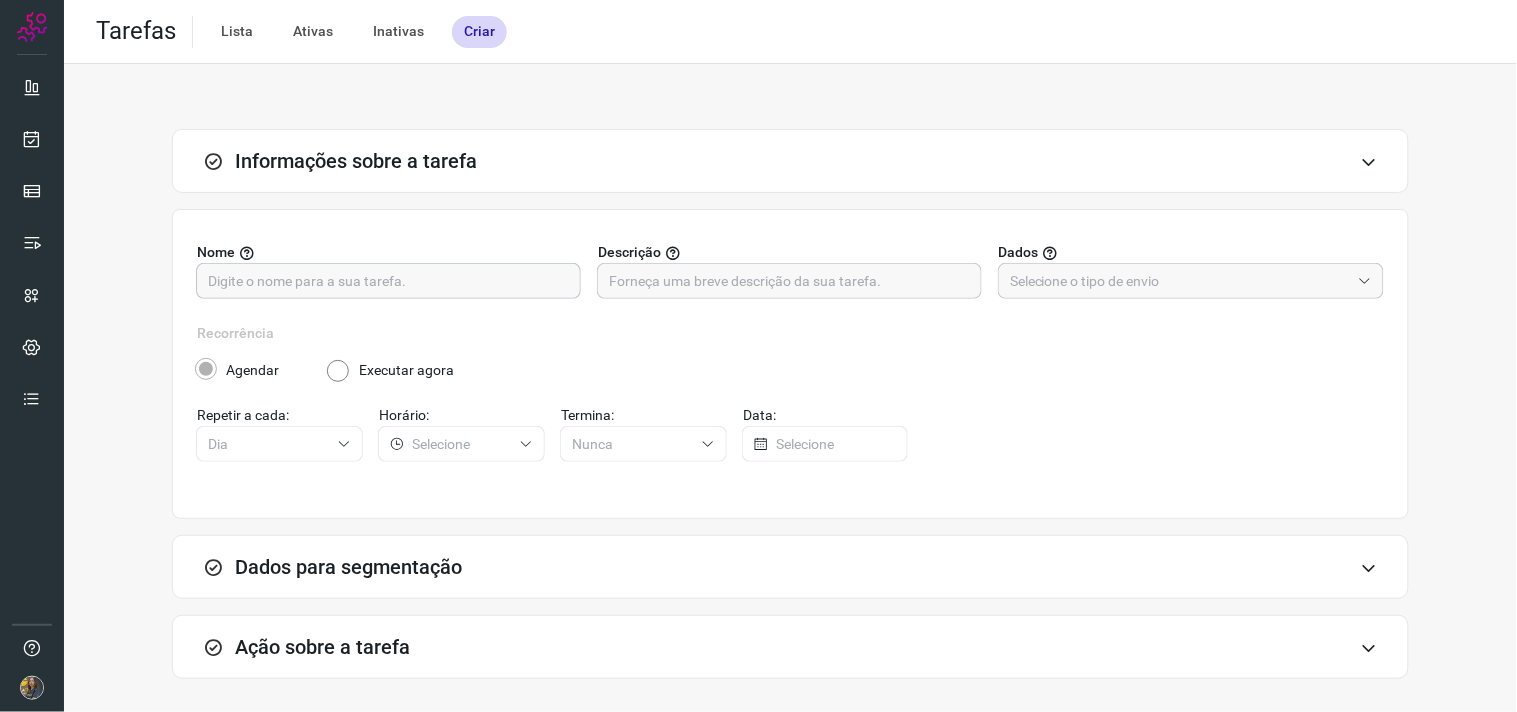 click at bounding box center [388, 281] 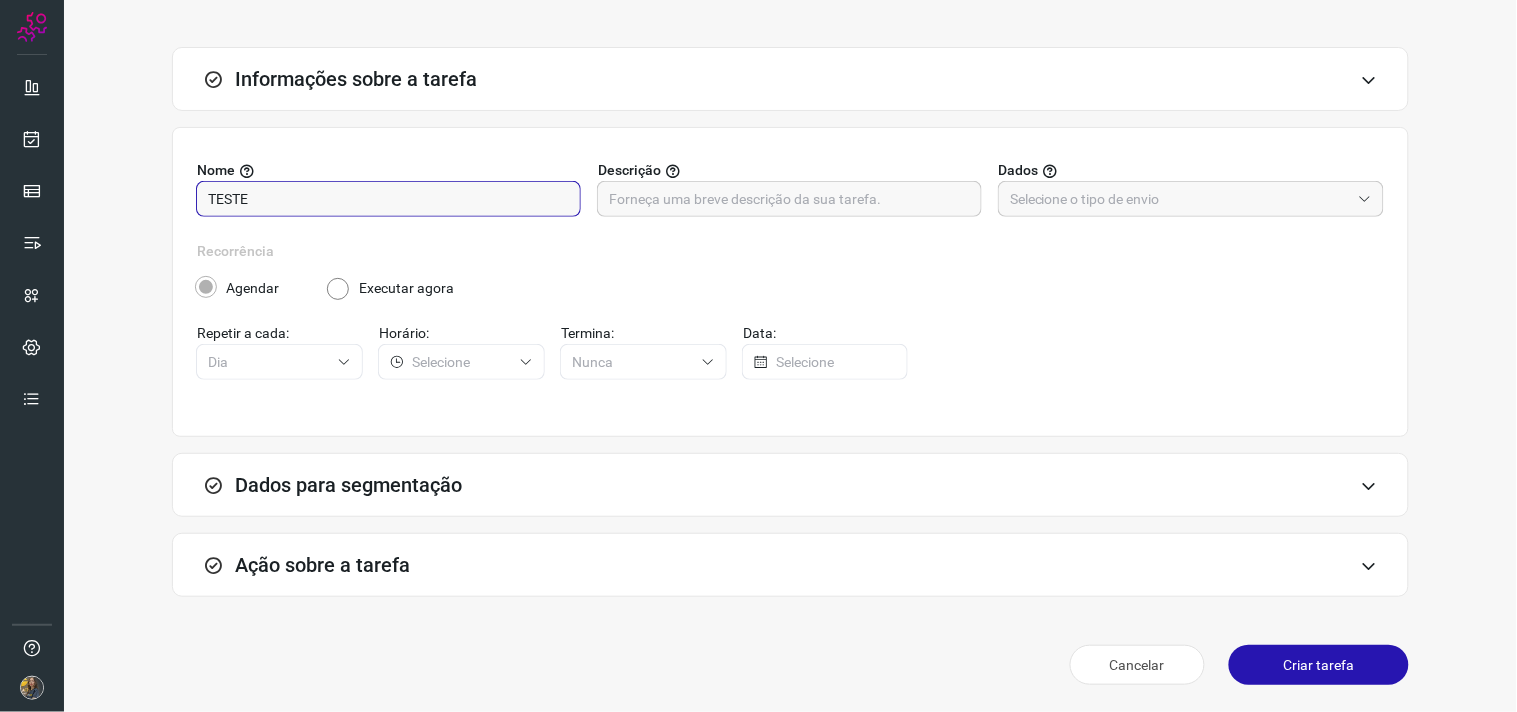 type on "TESTE" 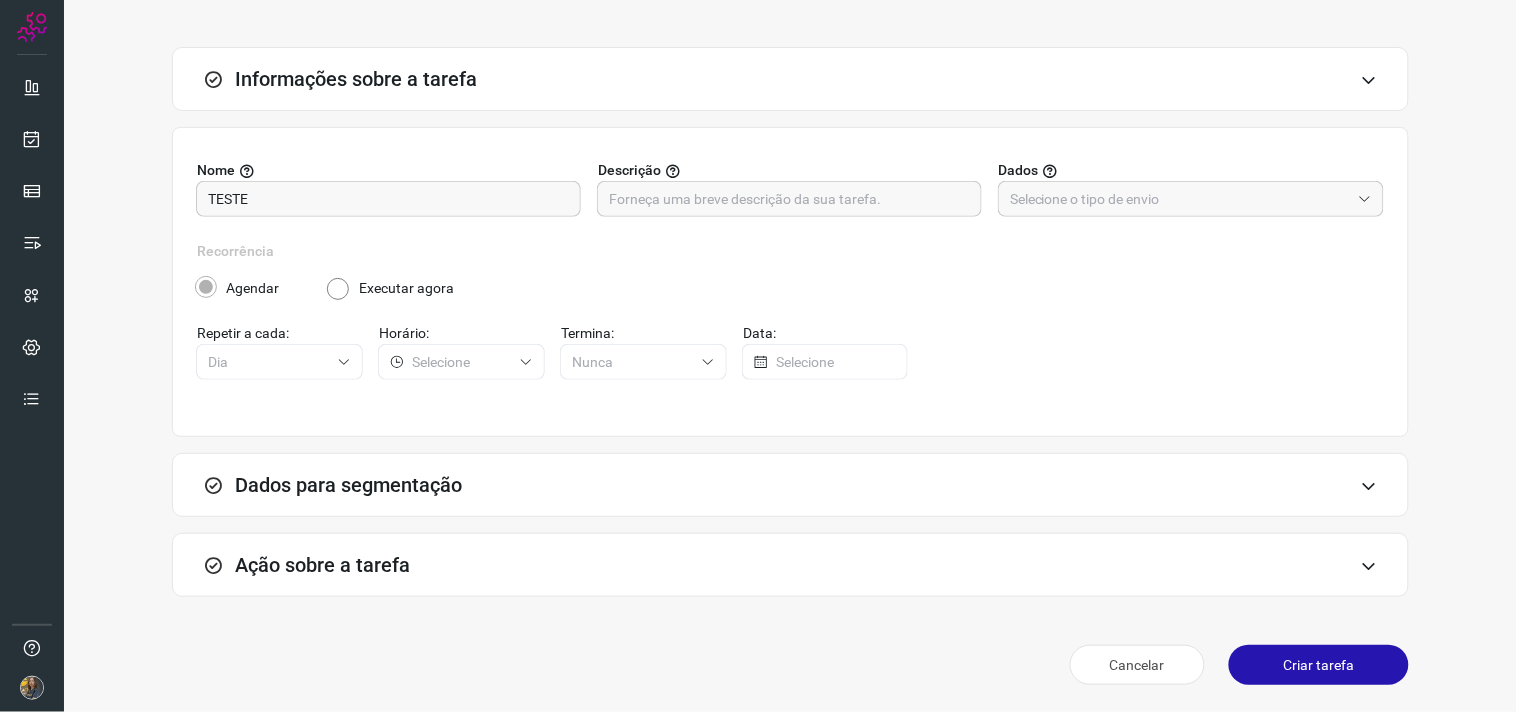 drag, startPoint x: 666, startPoint y: 535, endPoint x: 684, endPoint y: 548, distance: 22.203604 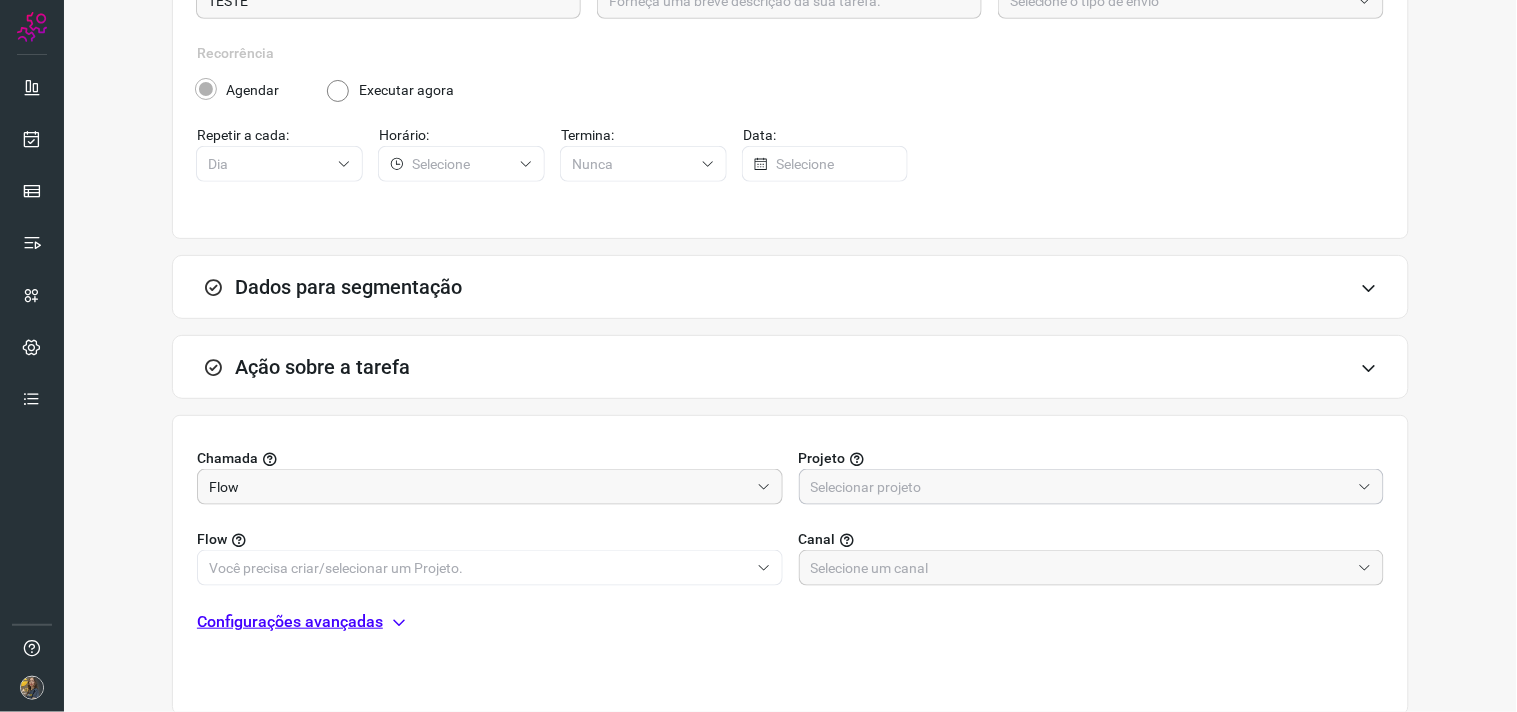 scroll, scrollTop: 398, scrollLeft: 0, axis: vertical 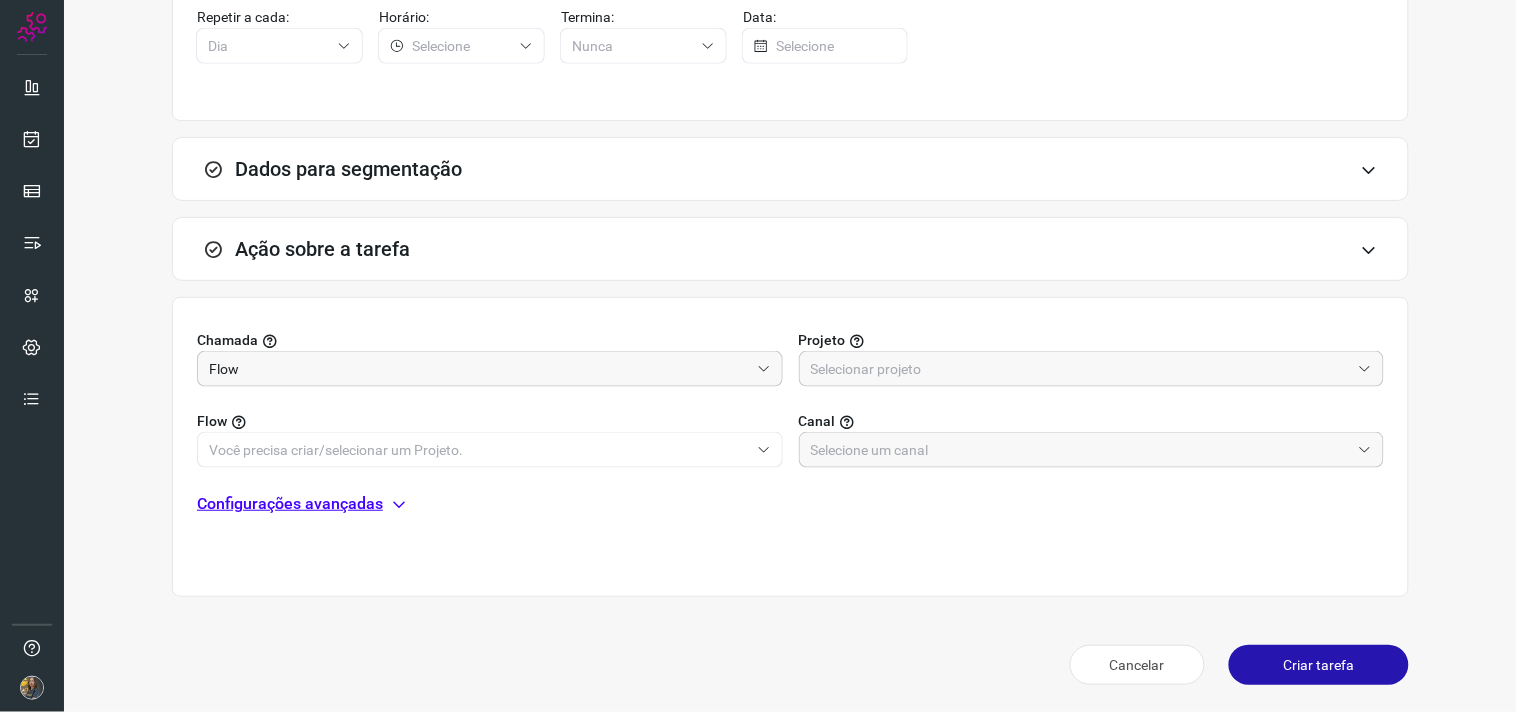 click on "Projeto" at bounding box center [1092, 340] 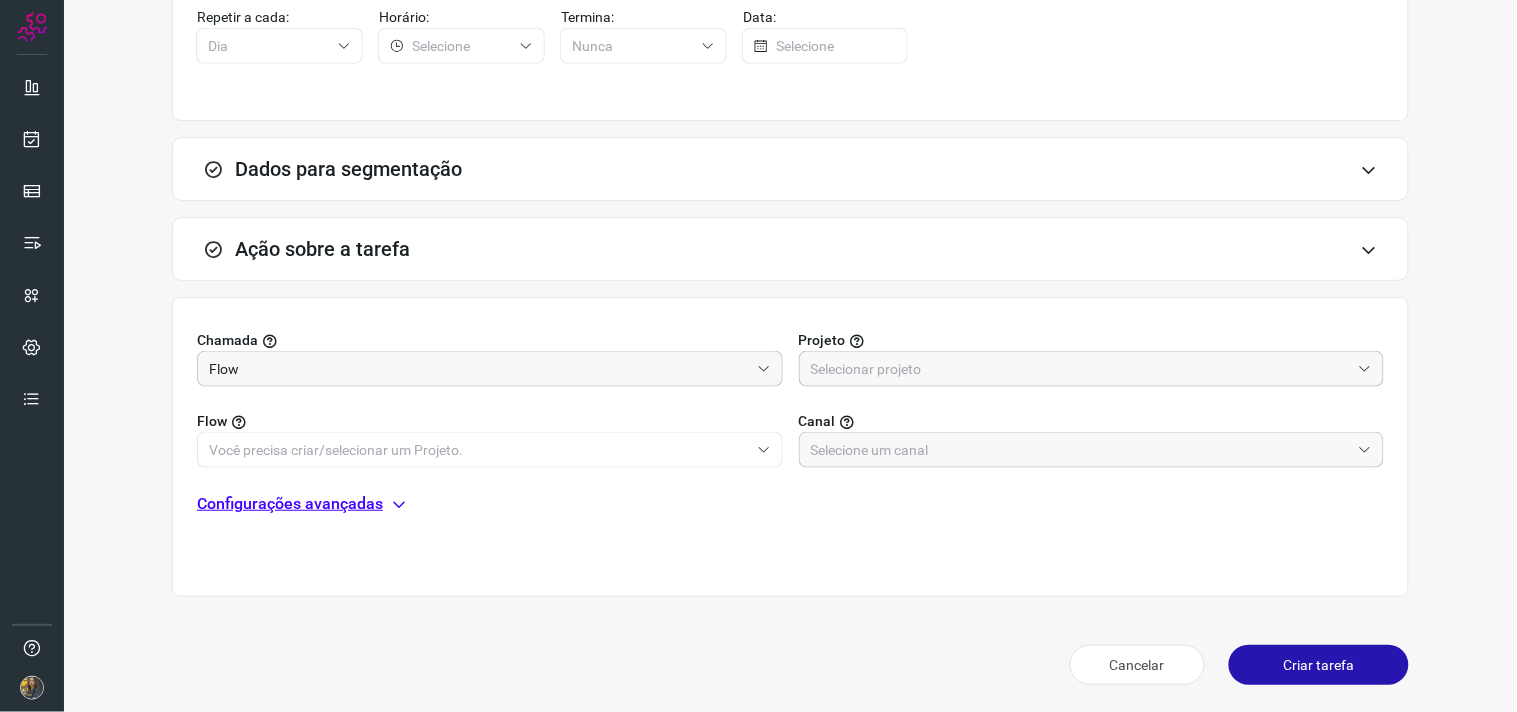 click at bounding box center (1081, 369) 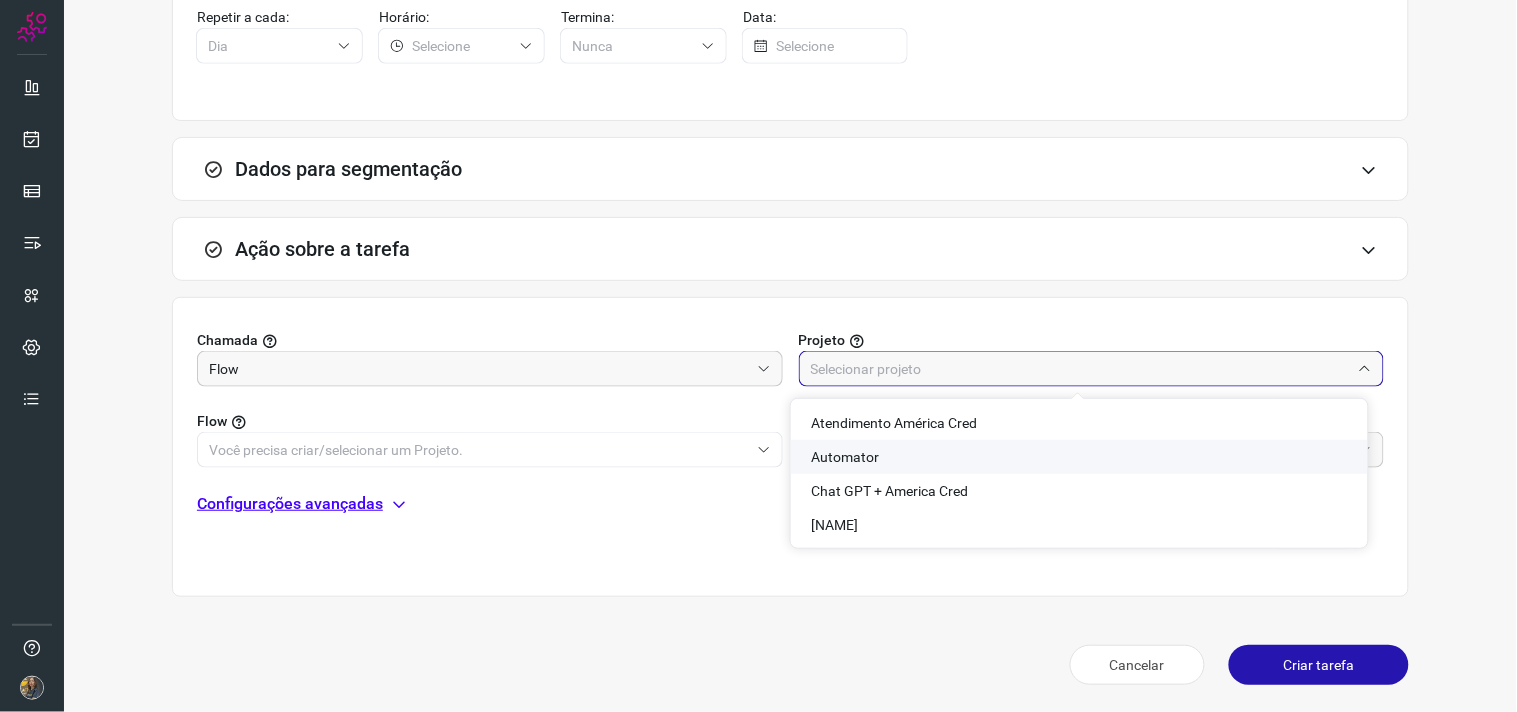 click on "Automator" 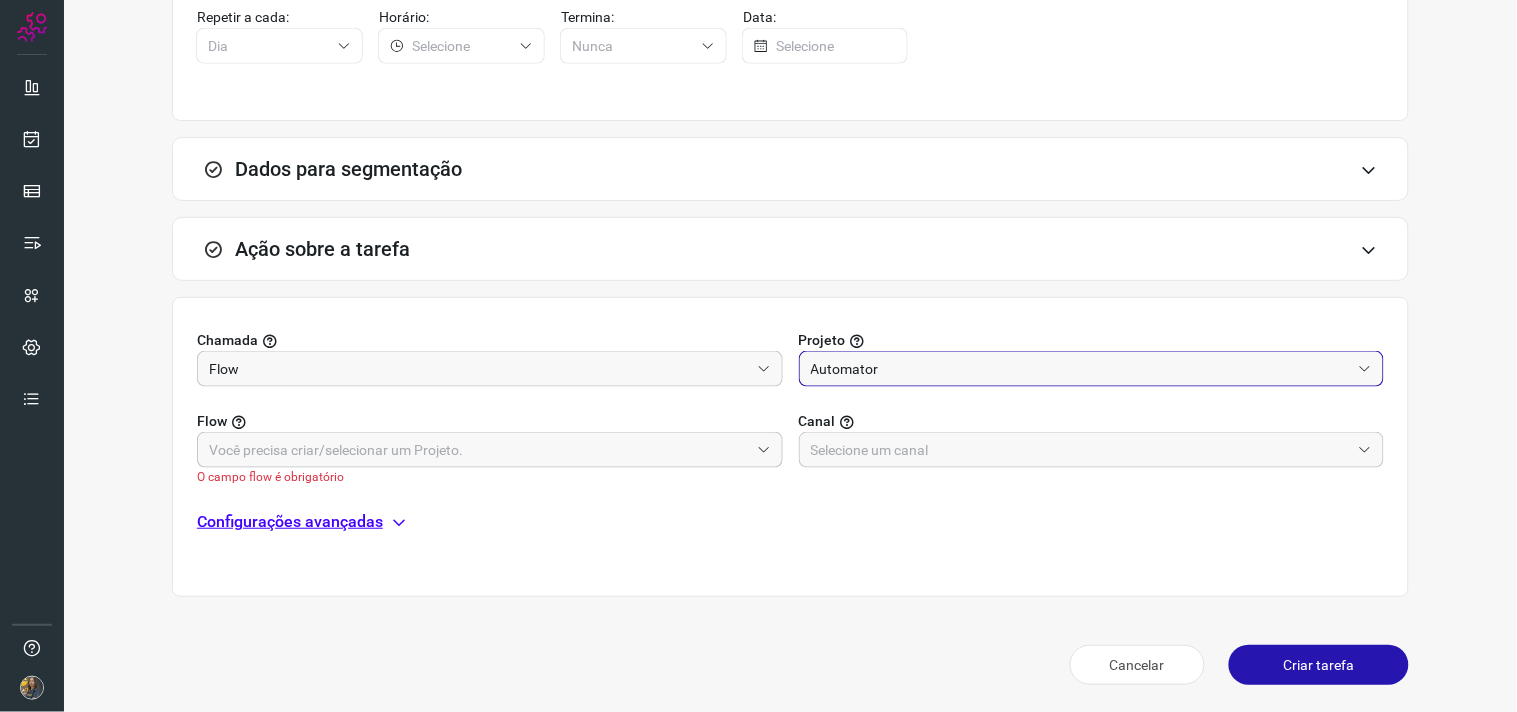 click at bounding box center (479, 450) 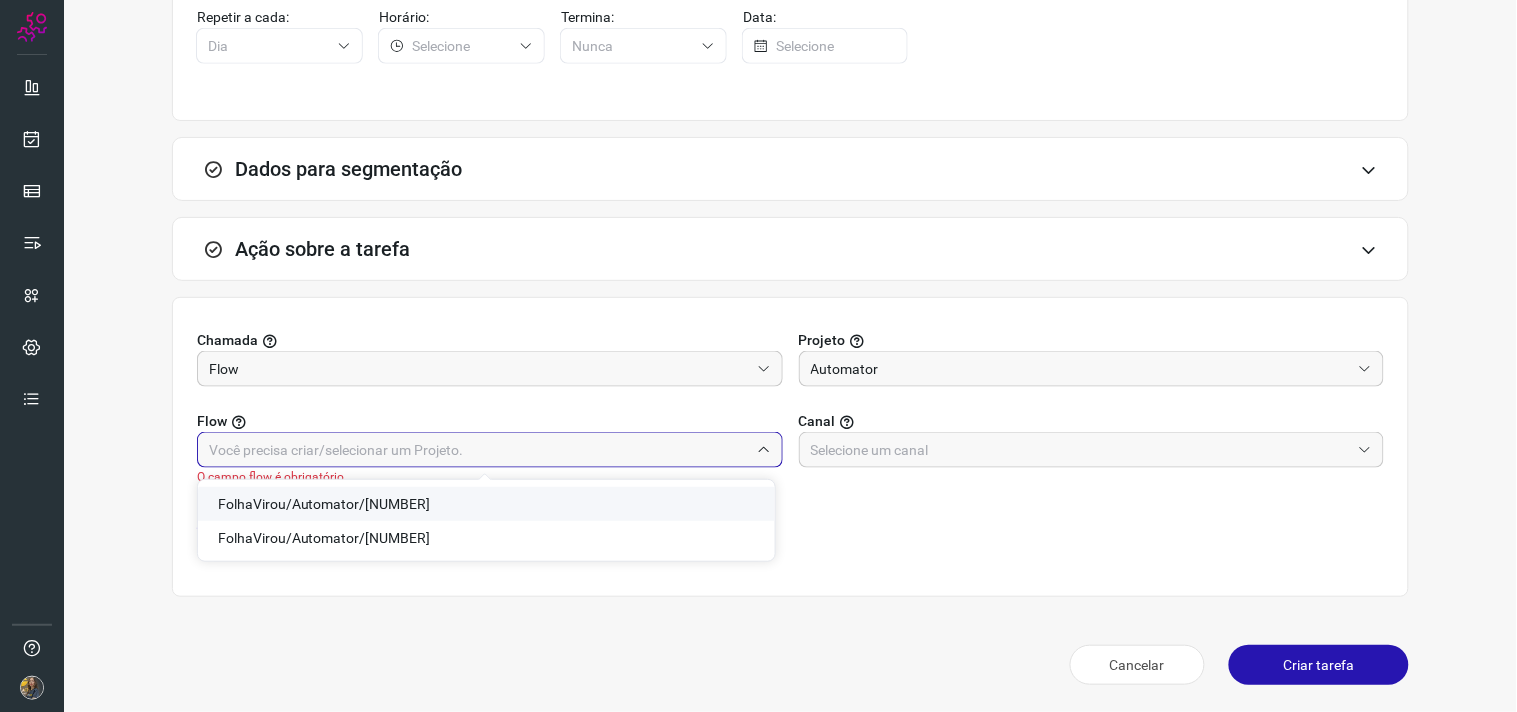 drag, startPoint x: 367, startPoint y: 501, endPoint x: 531, endPoint y: 476, distance: 165.89455 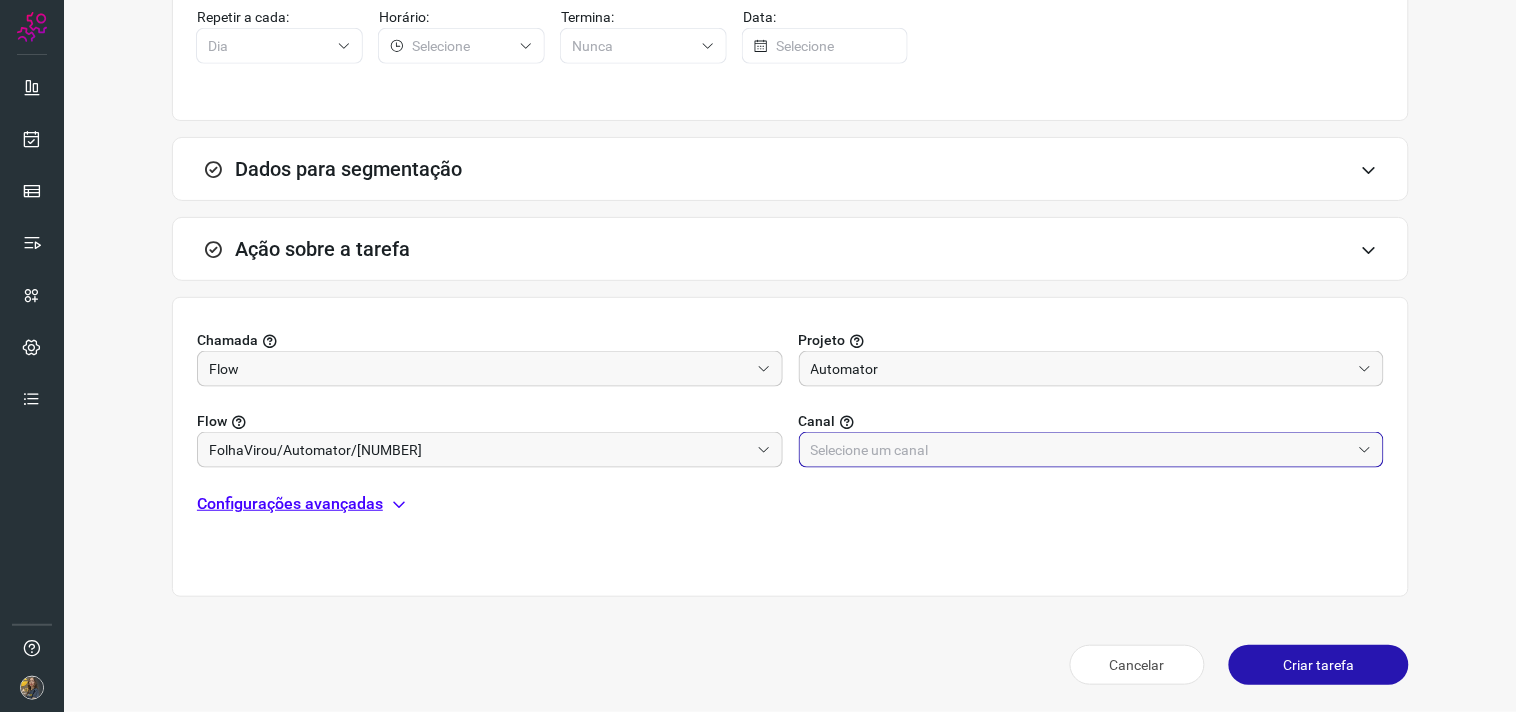 click at bounding box center [1081, 450] 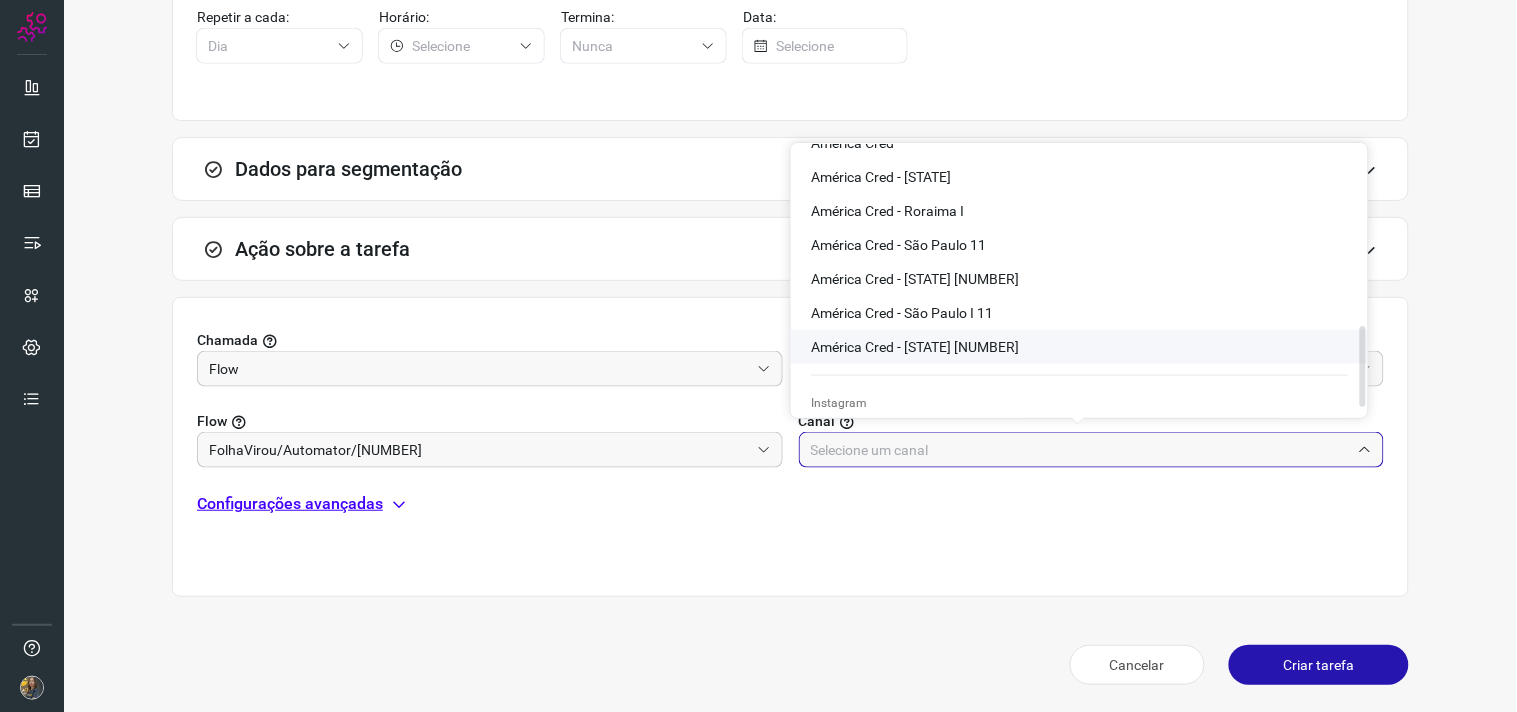 scroll, scrollTop: 623, scrollLeft: 0, axis: vertical 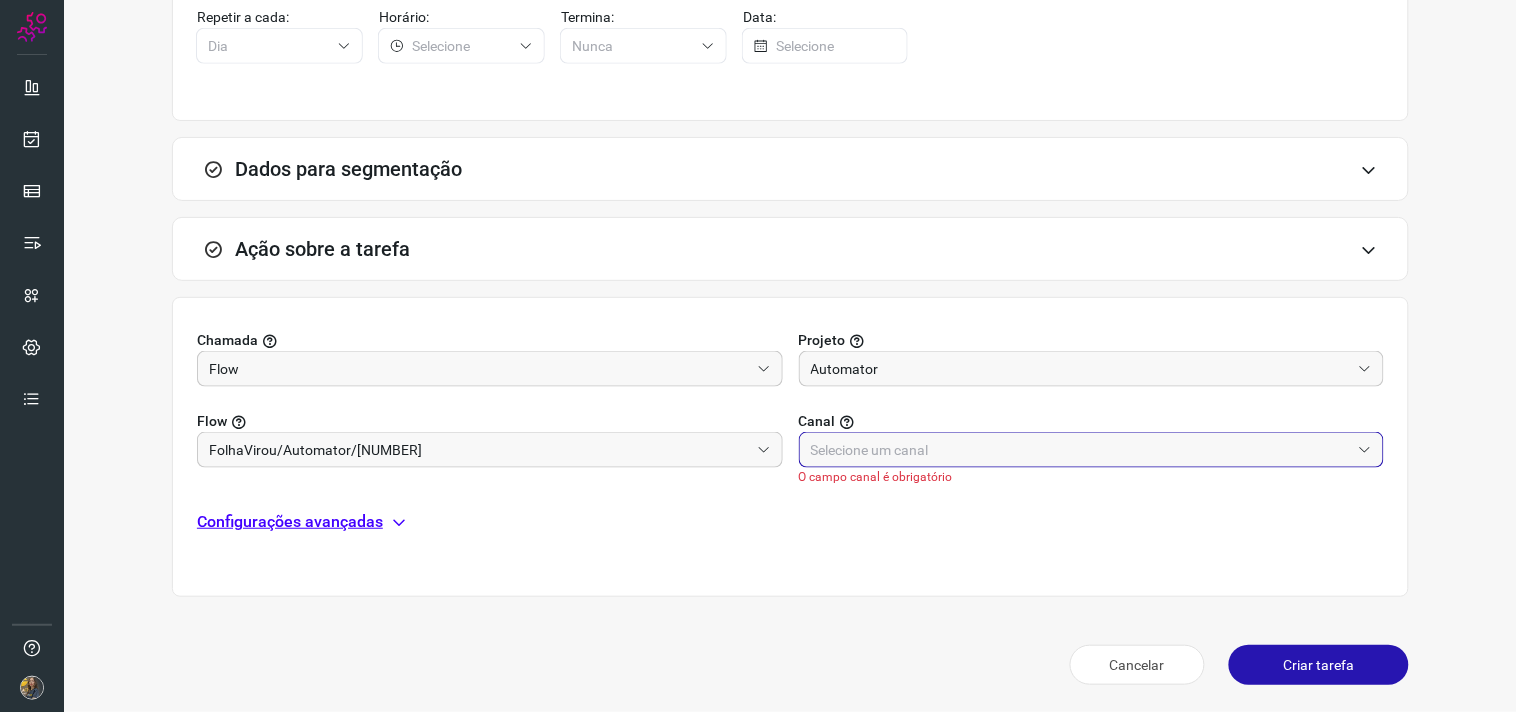 click 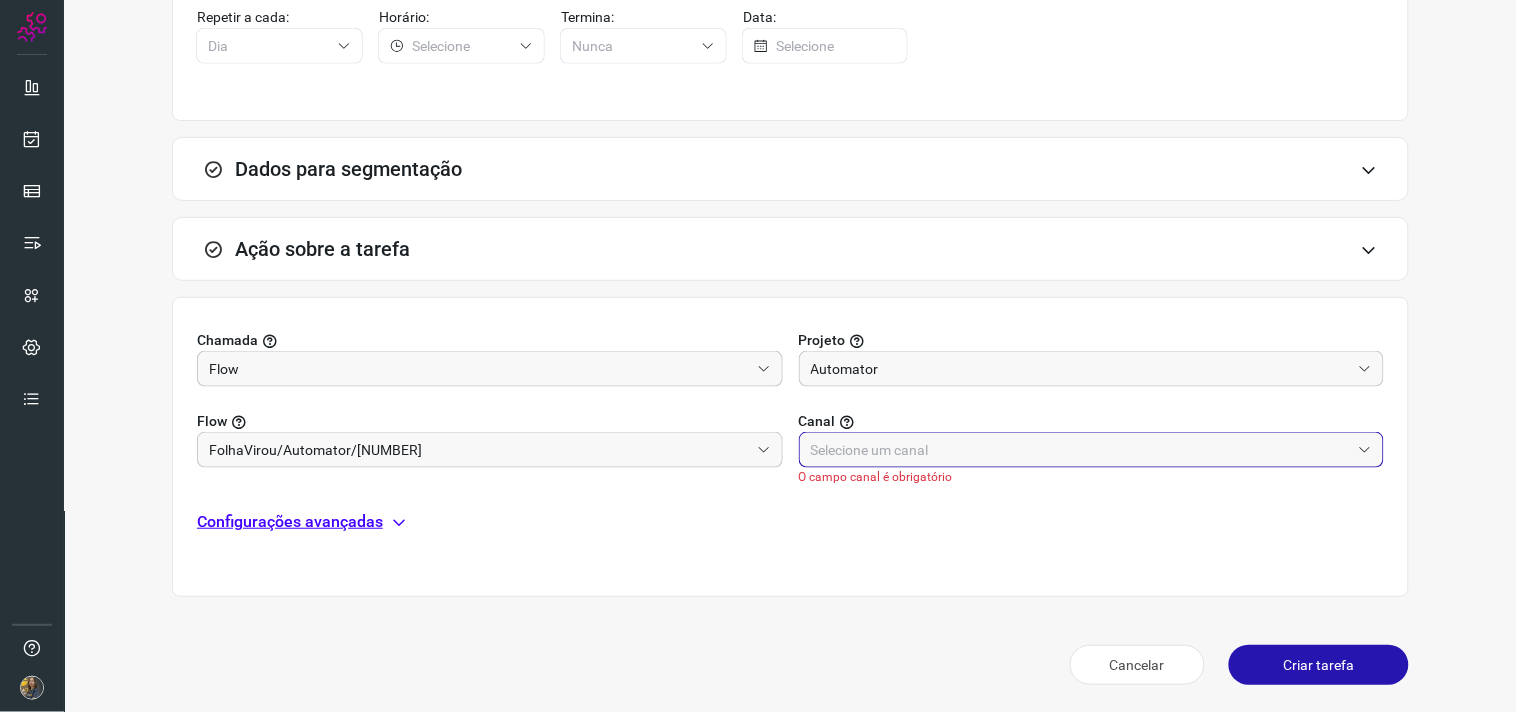click at bounding box center (1081, 450) 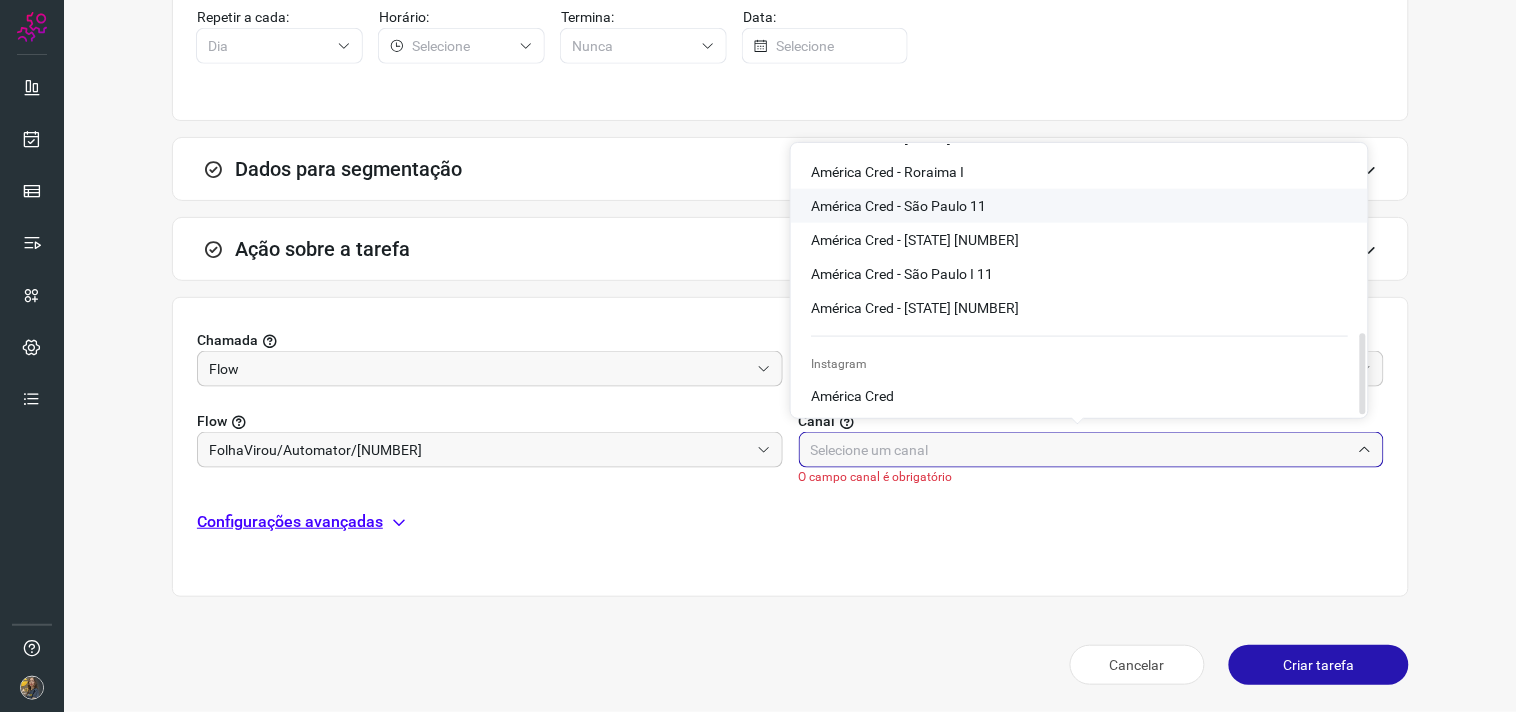 click on "América Cred - São Paulo 11" 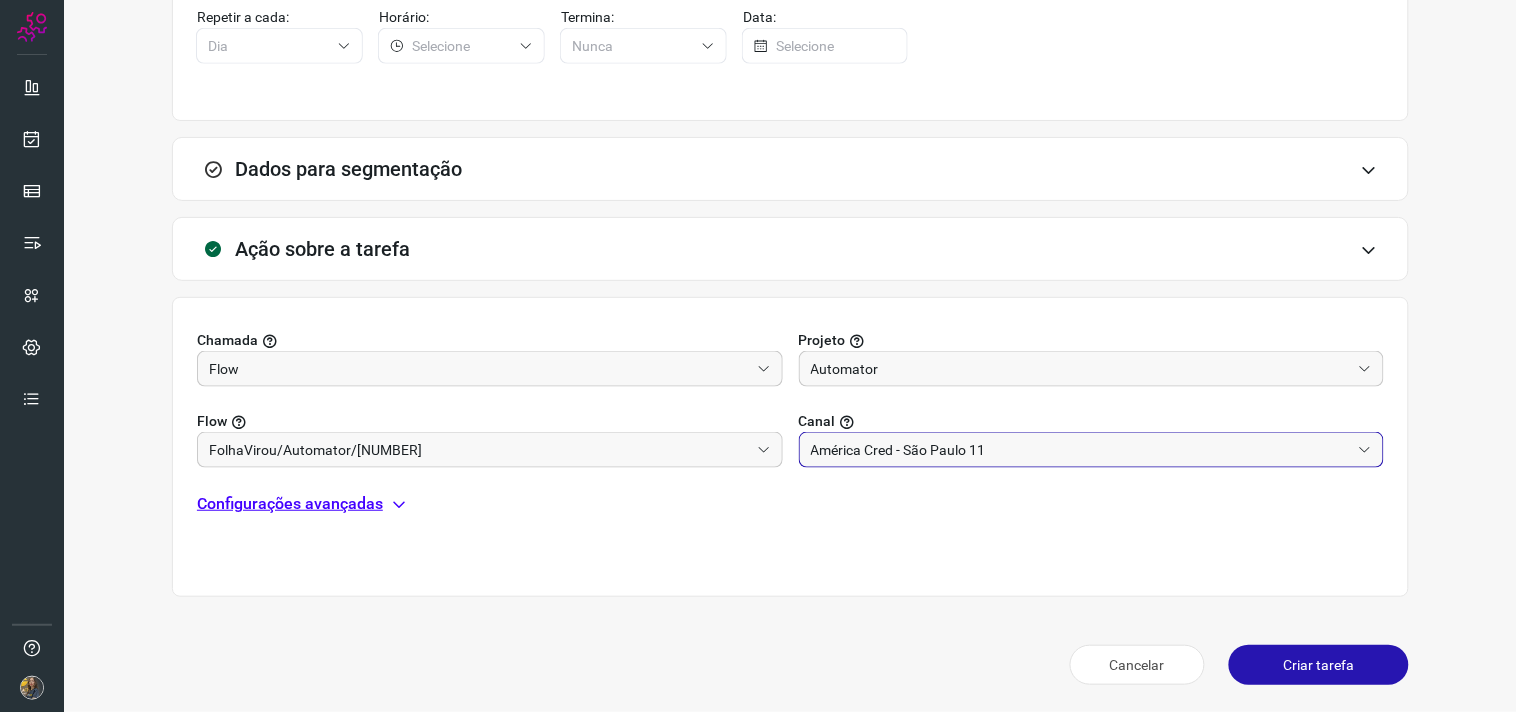 click on "Criar tarefa" at bounding box center (1319, 665) 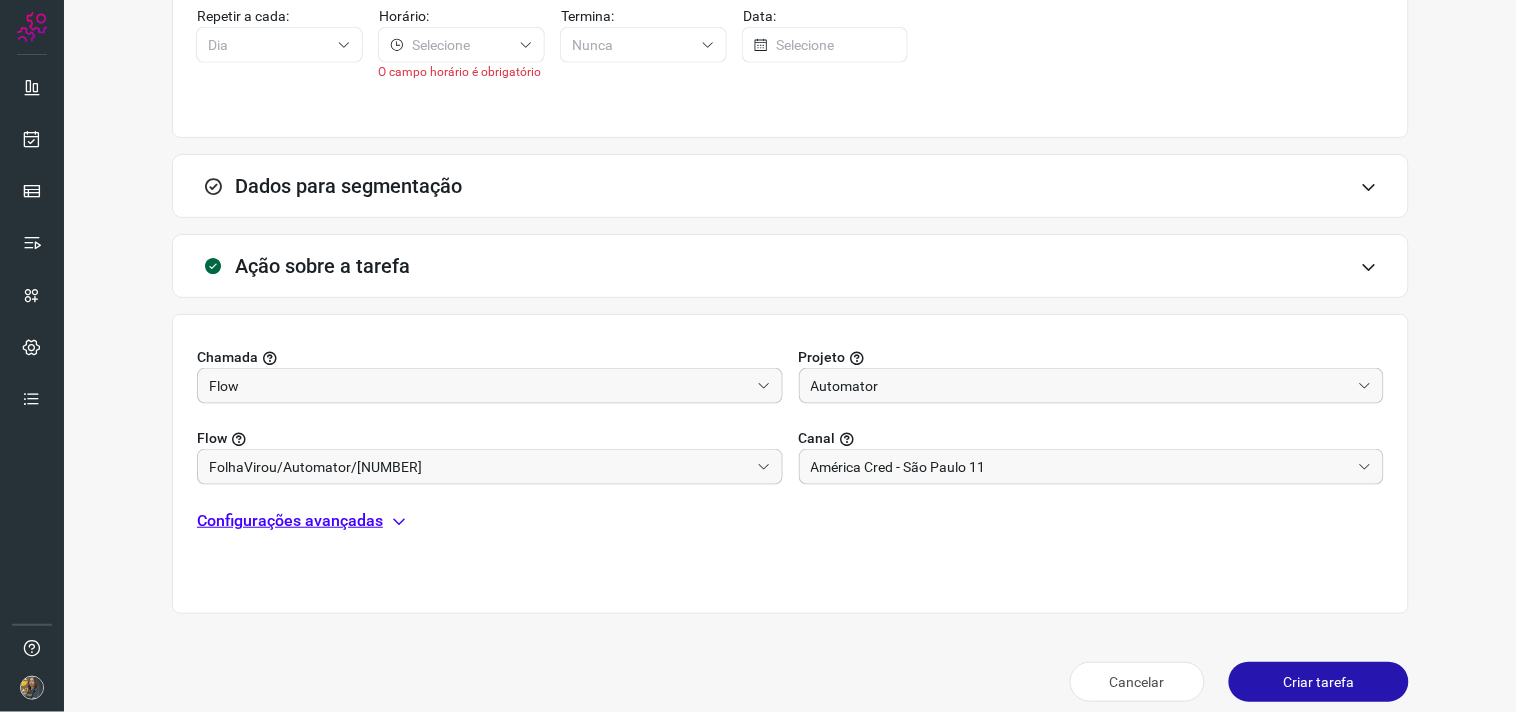 click on "Criar tarefa" at bounding box center [1319, 682] 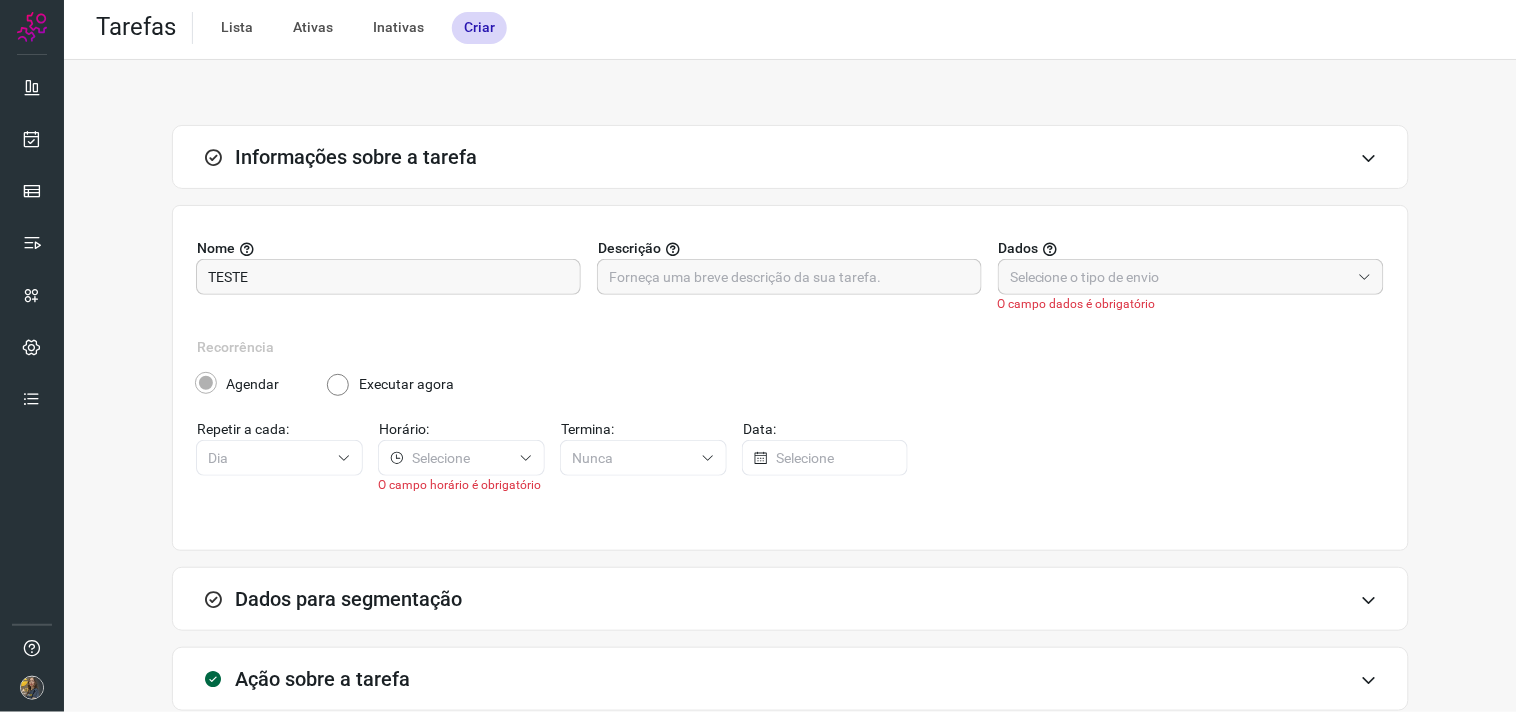 scroll, scrollTop: 0, scrollLeft: 0, axis: both 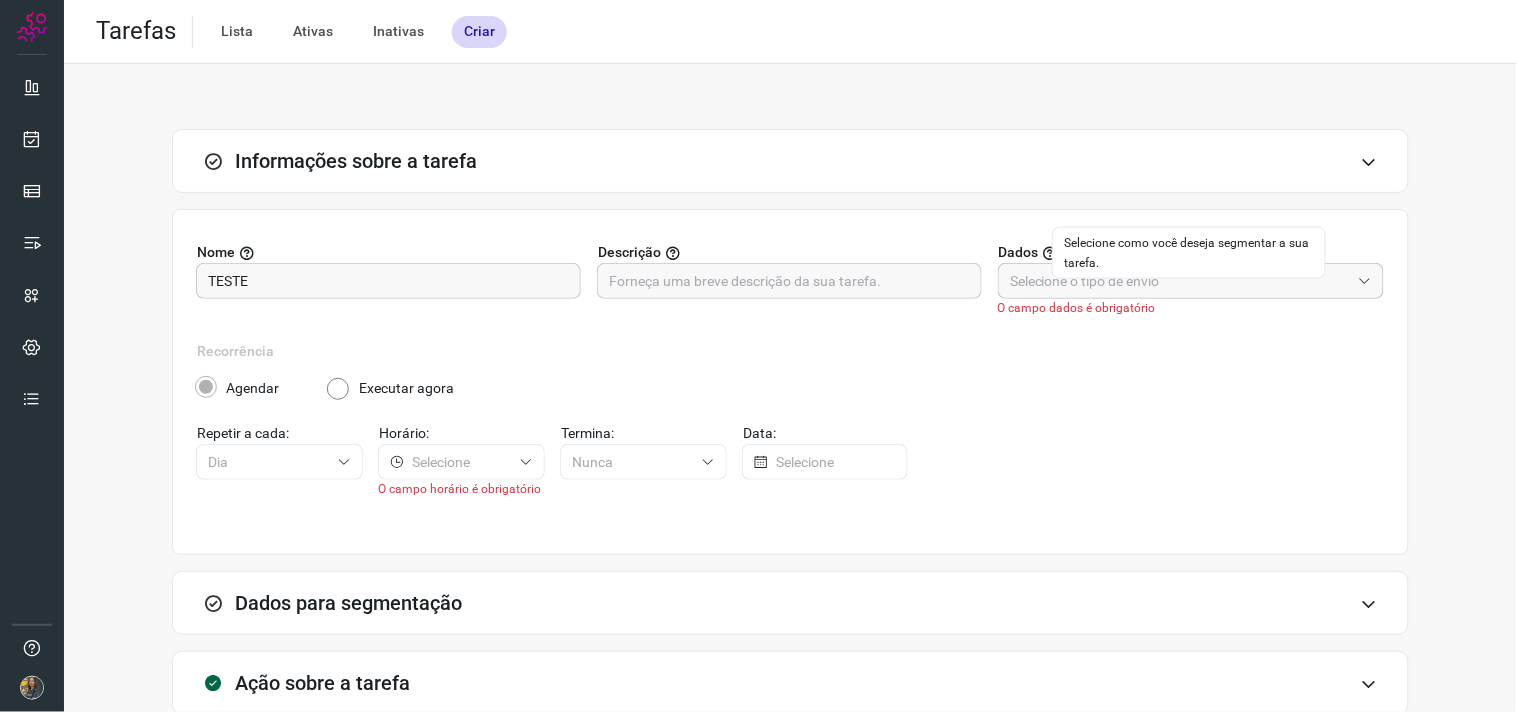 click at bounding box center [1180, 281] 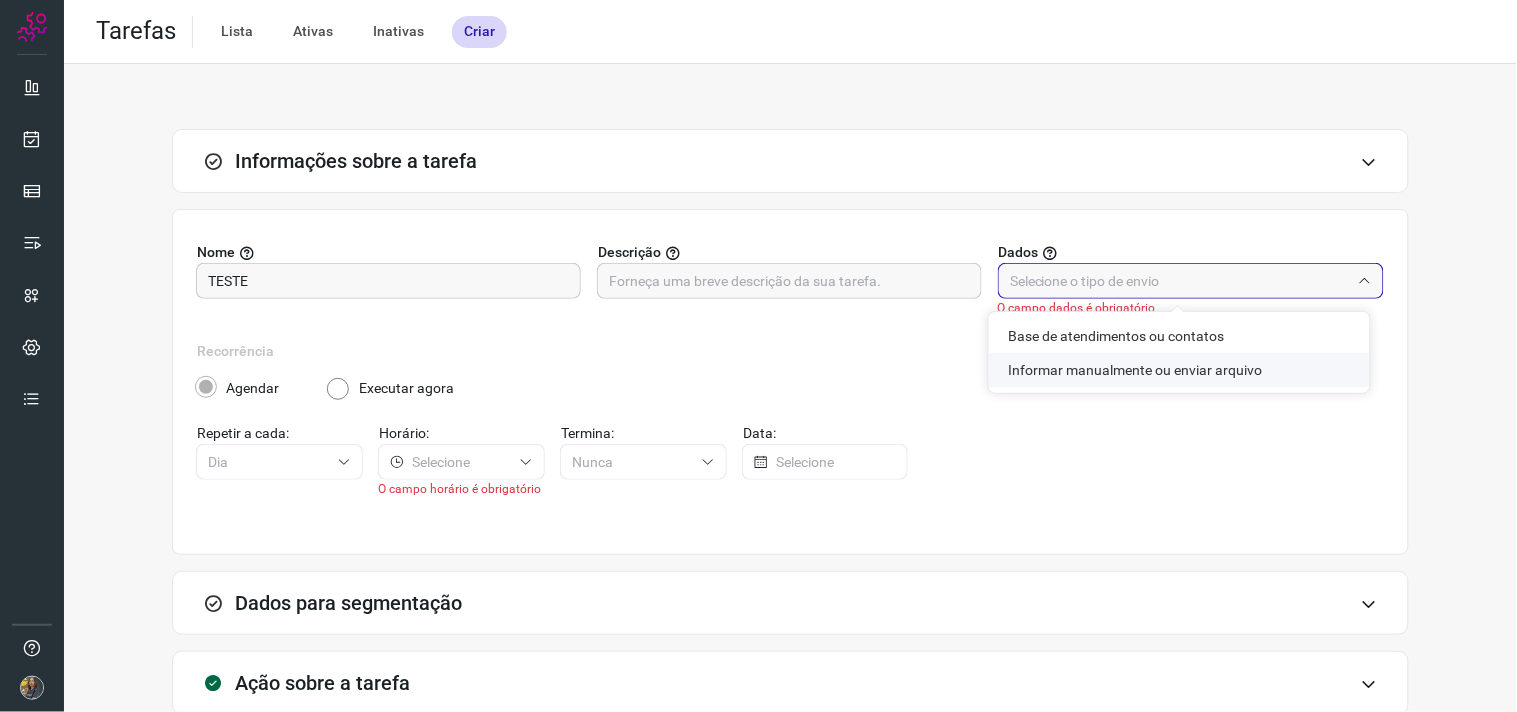 click on "Informar manualmente ou enviar arquivo" 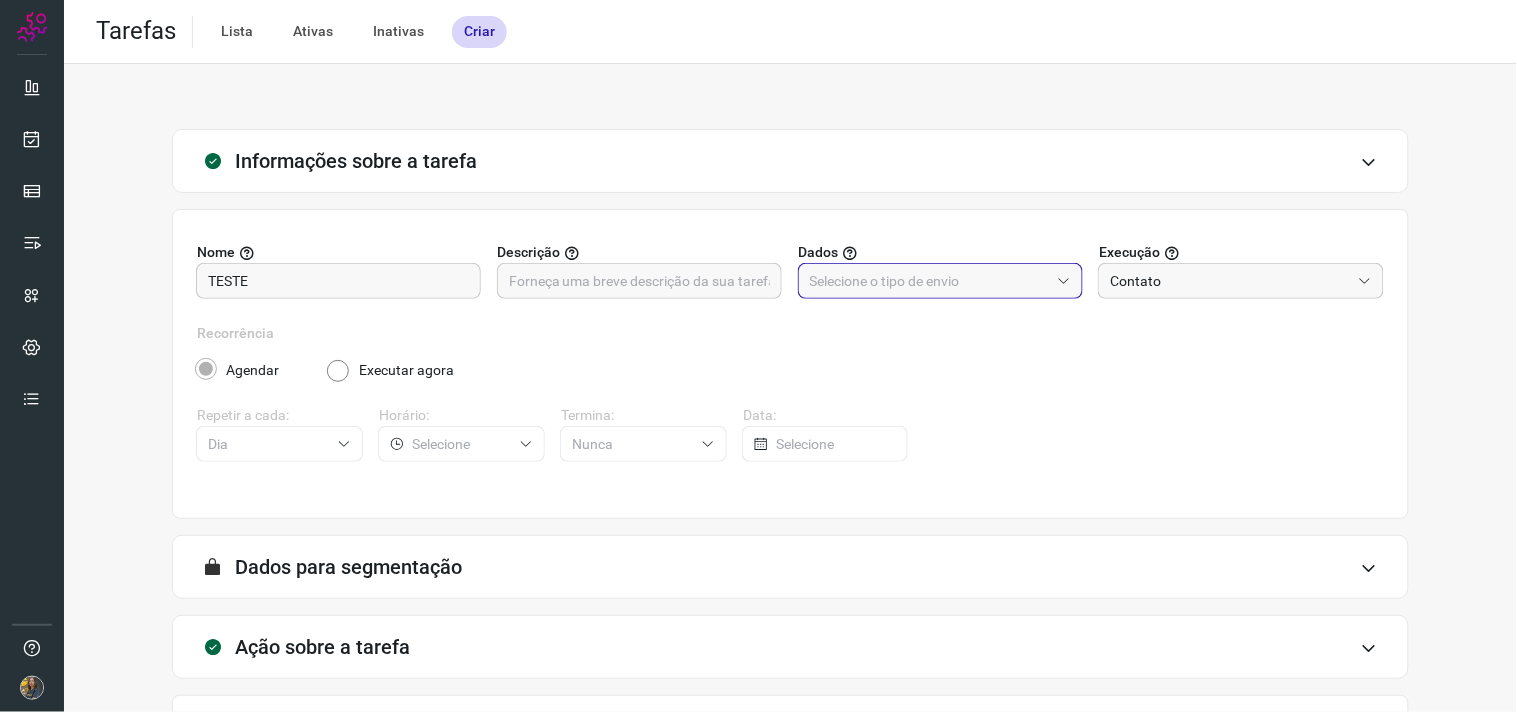 type on "Informar manualmente ou enviar arquivo" 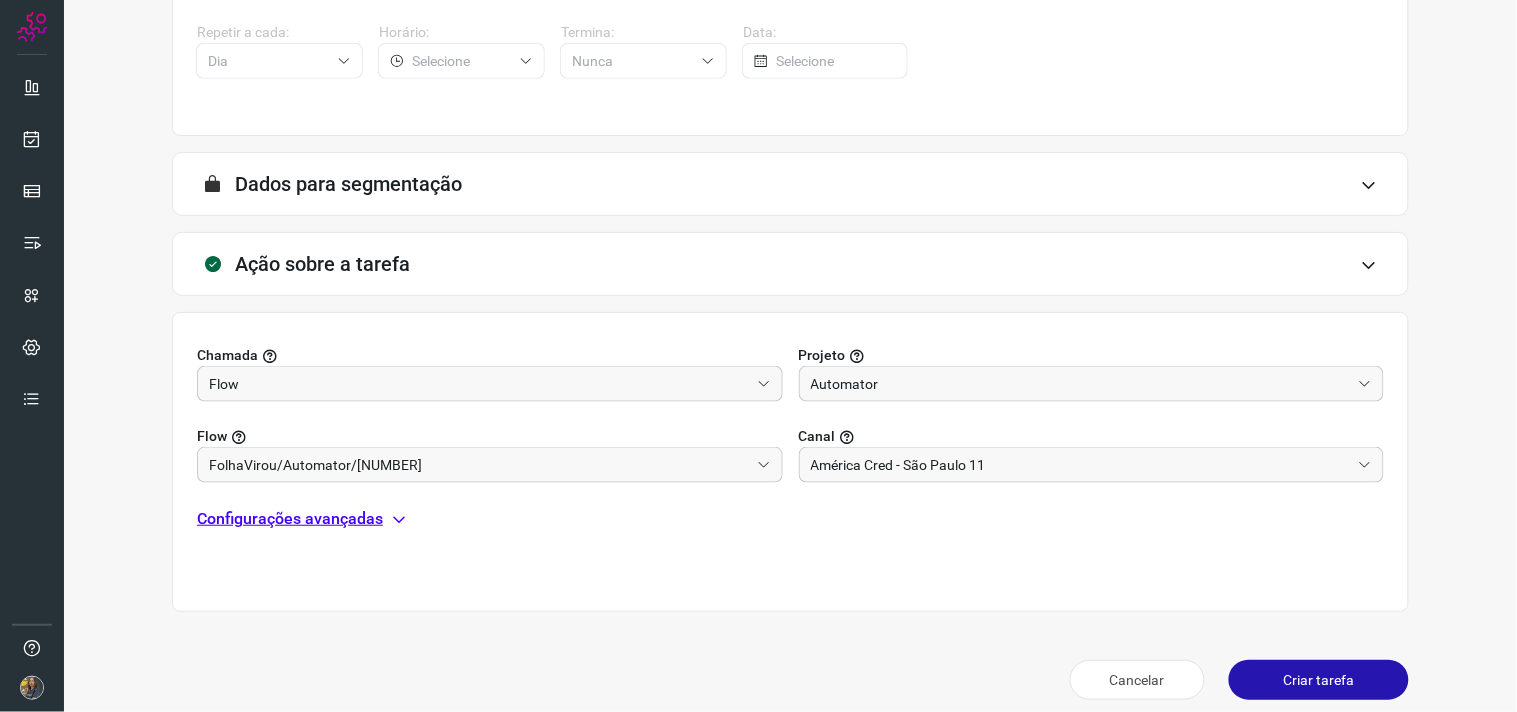 scroll, scrollTop: 398, scrollLeft: 0, axis: vertical 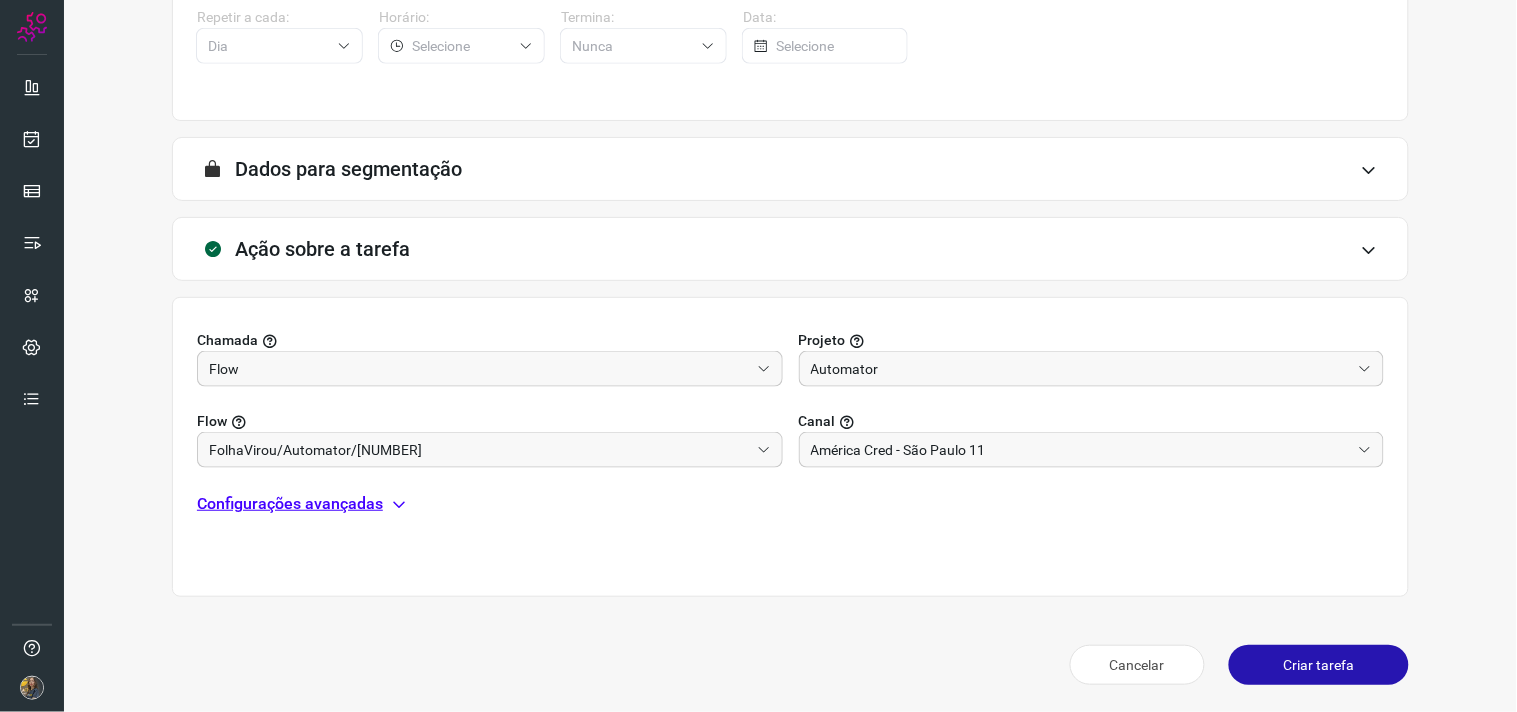 click on "Criar tarefa" at bounding box center (1319, 665) 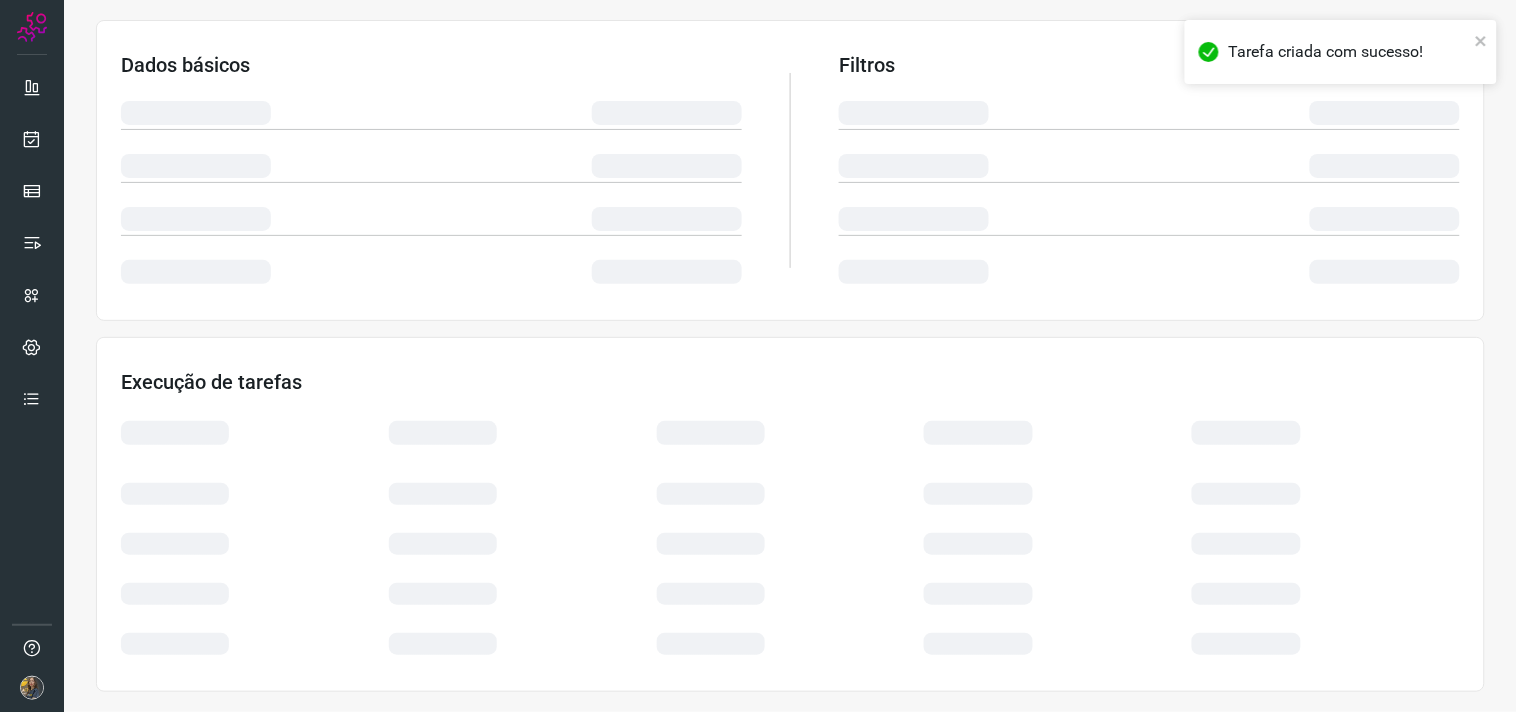 scroll, scrollTop: 321, scrollLeft: 0, axis: vertical 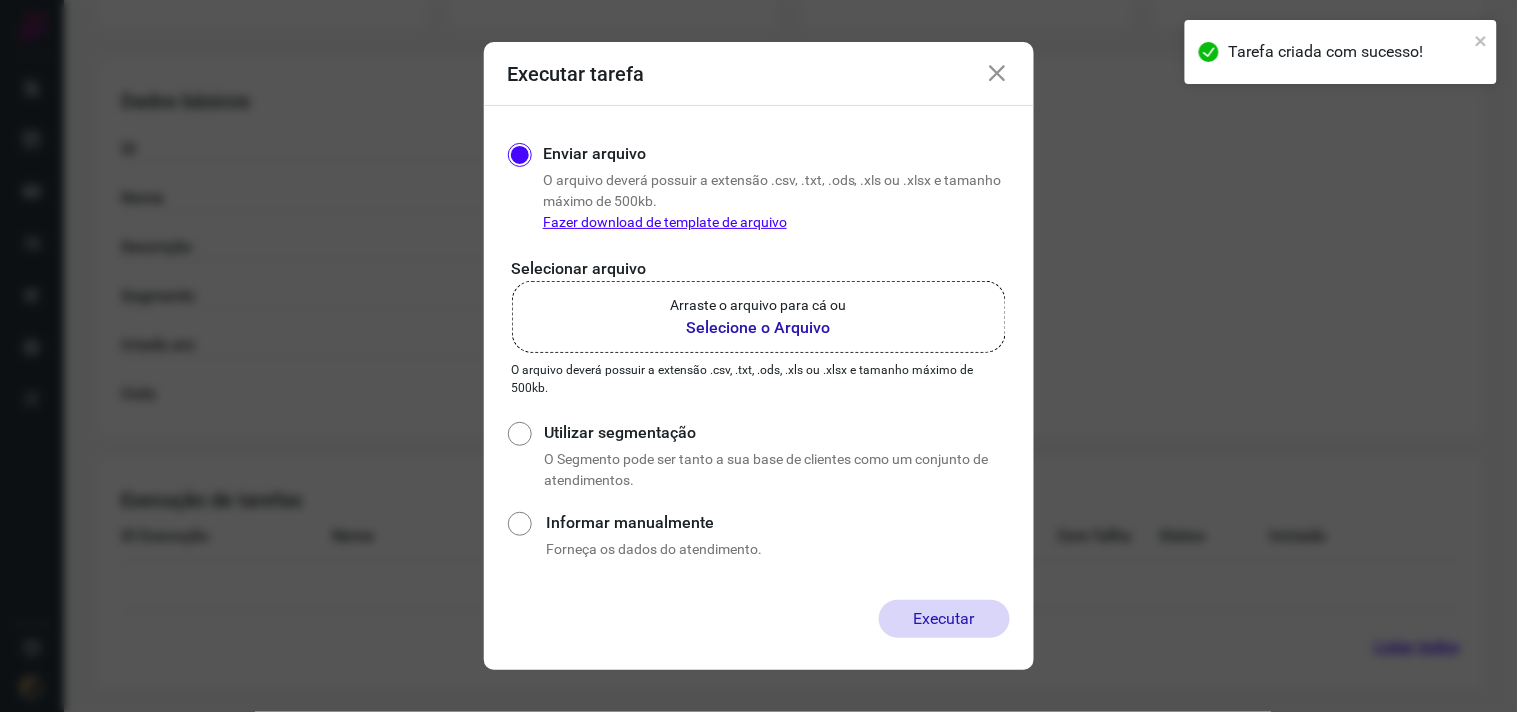 click on "Arraste o arquivo para cá ou Selecione o Arquivo" 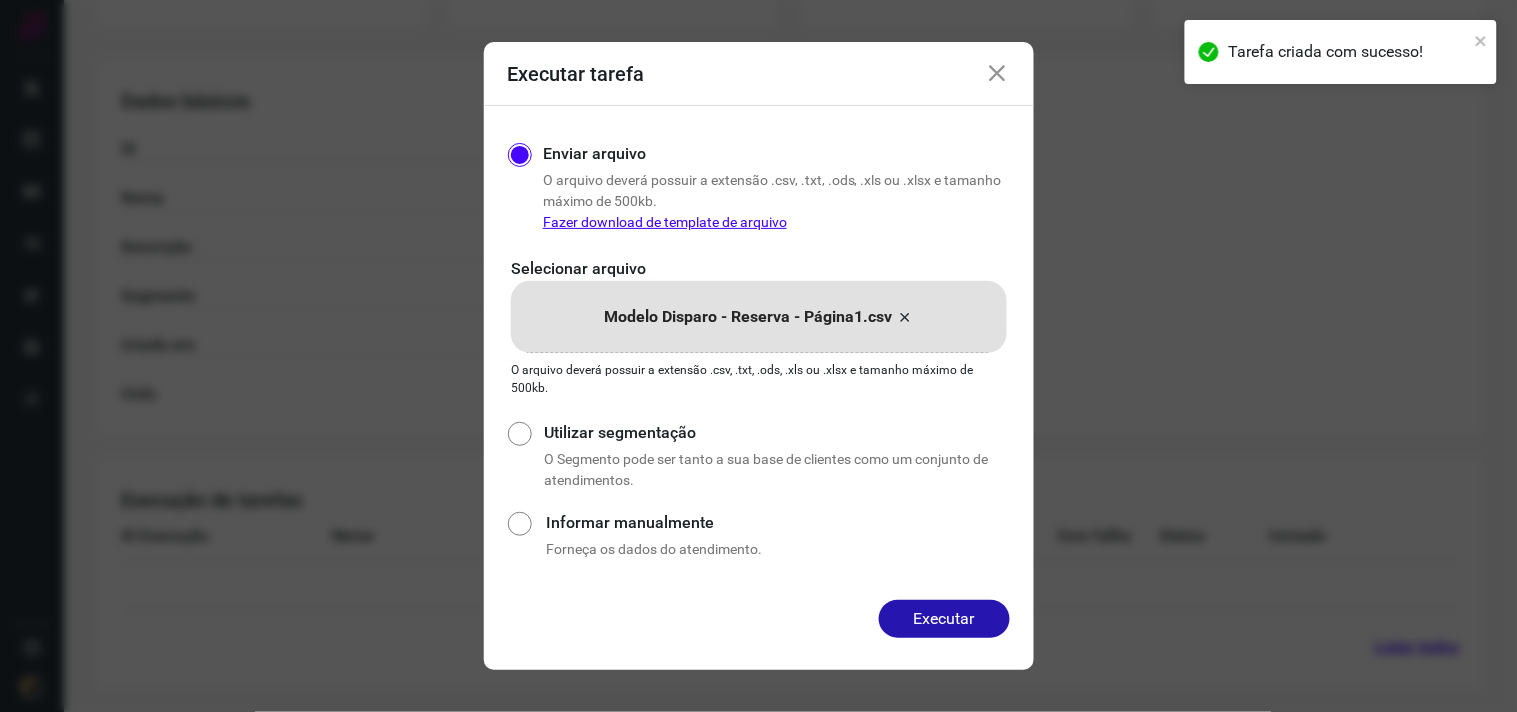 click on "Executar" at bounding box center (944, 619) 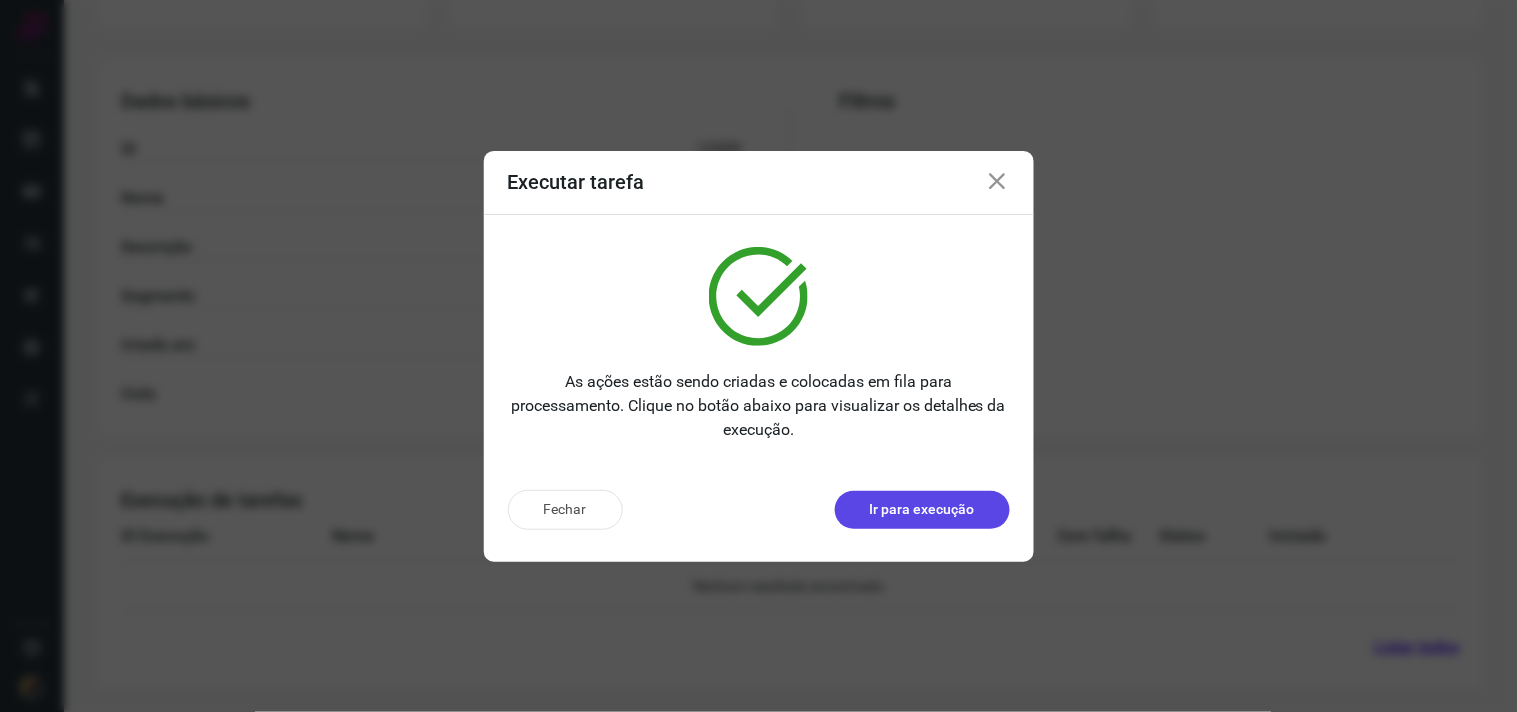 drag, startPoint x: 964, startPoint y: 501, endPoint x: 951, endPoint y: 511, distance: 16.40122 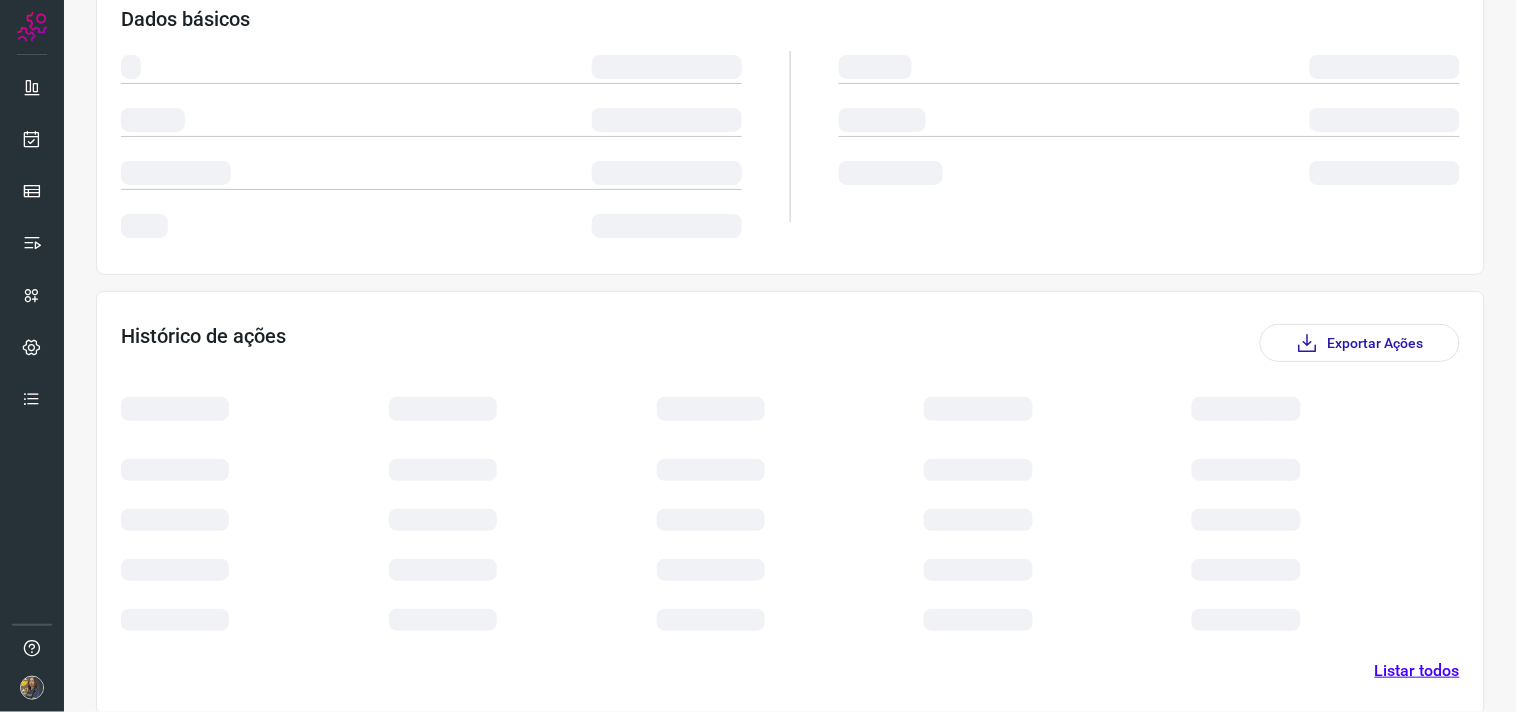 scroll, scrollTop: 162, scrollLeft: 0, axis: vertical 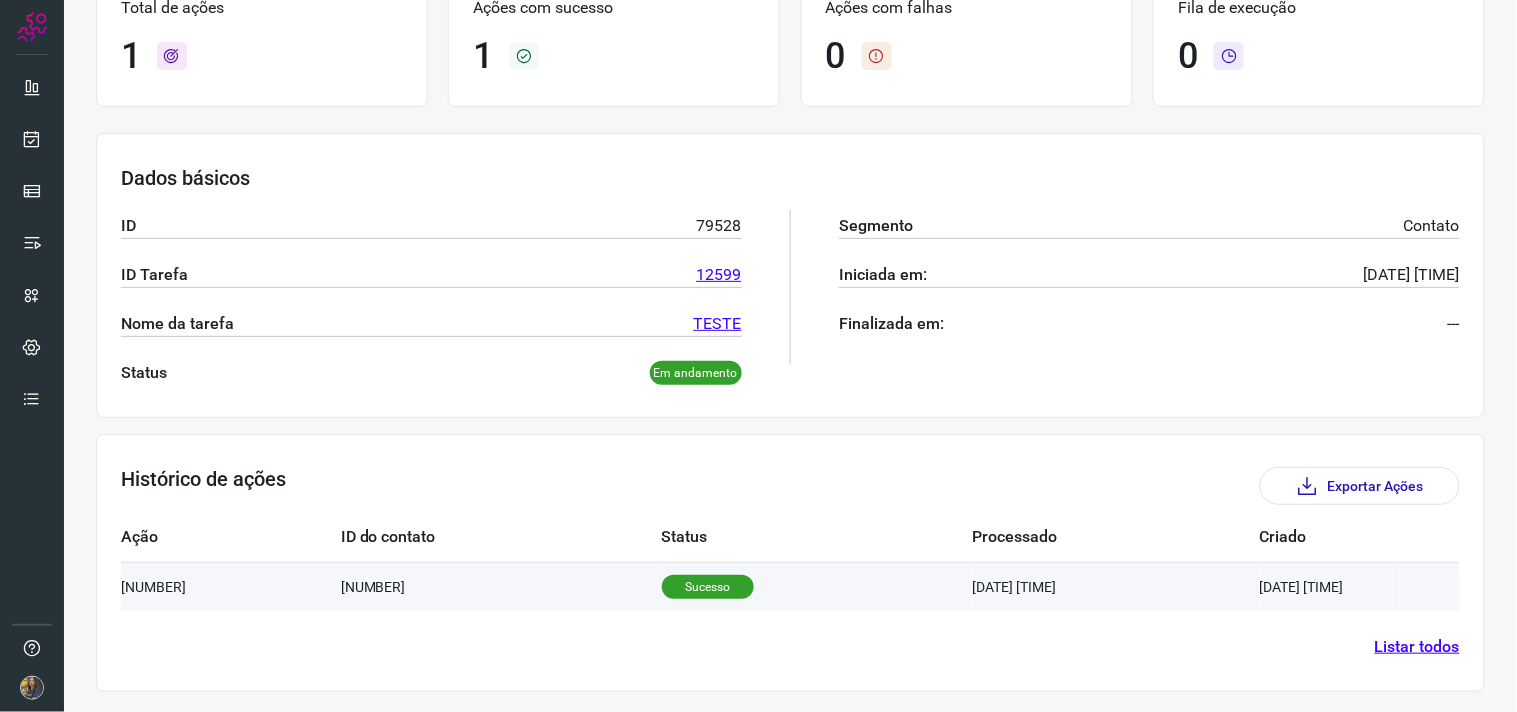 click on "[DATE] [TIME]" at bounding box center (1116, 586) 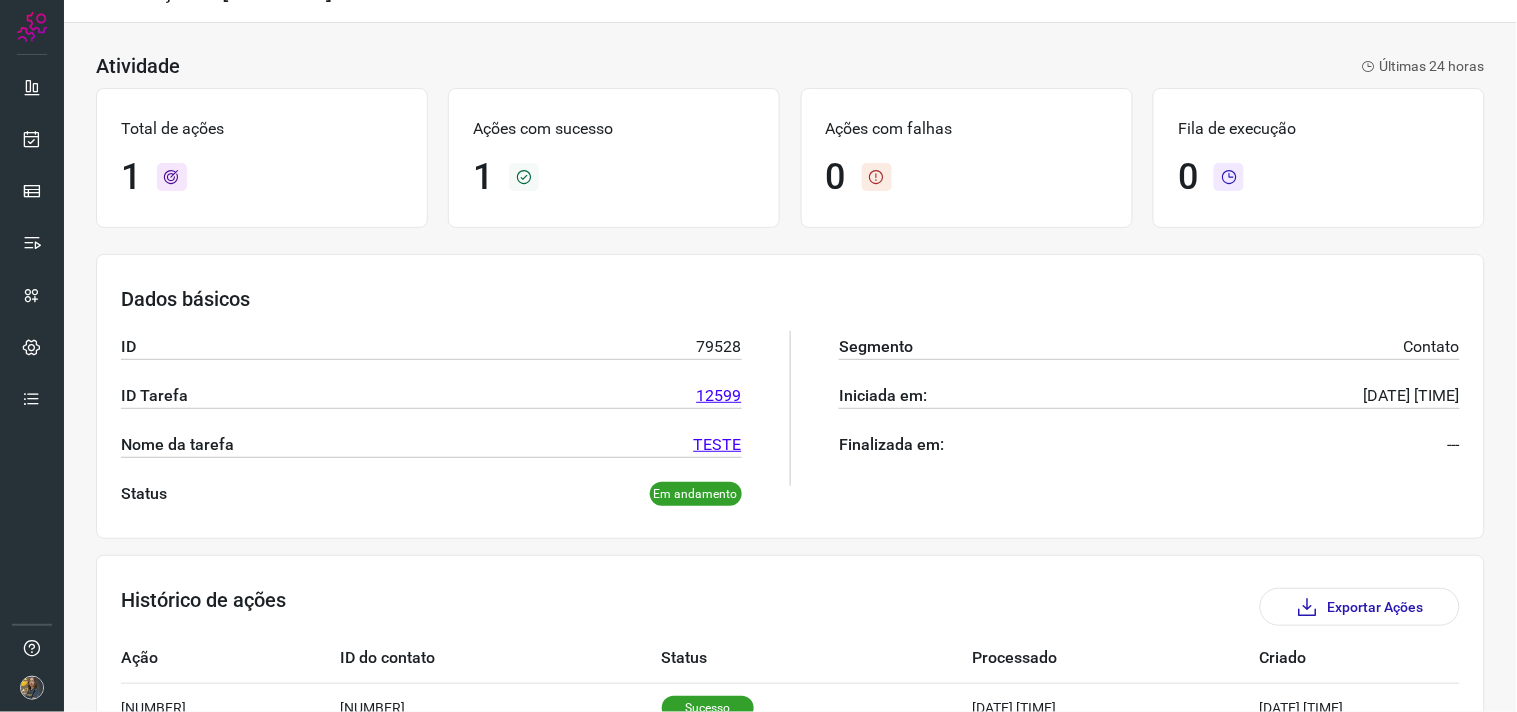 scroll, scrollTop: 0, scrollLeft: 0, axis: both 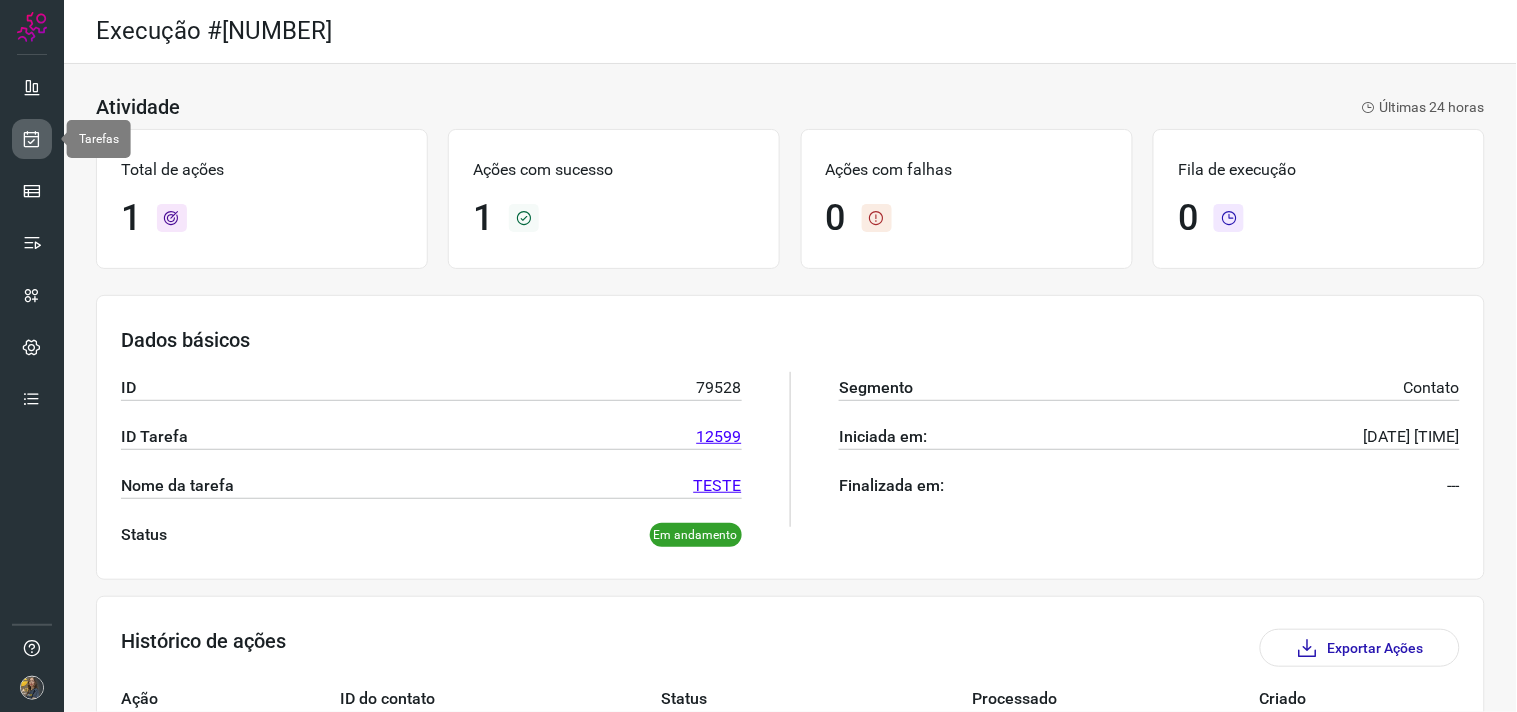 click at bounding box center (32, 139) 